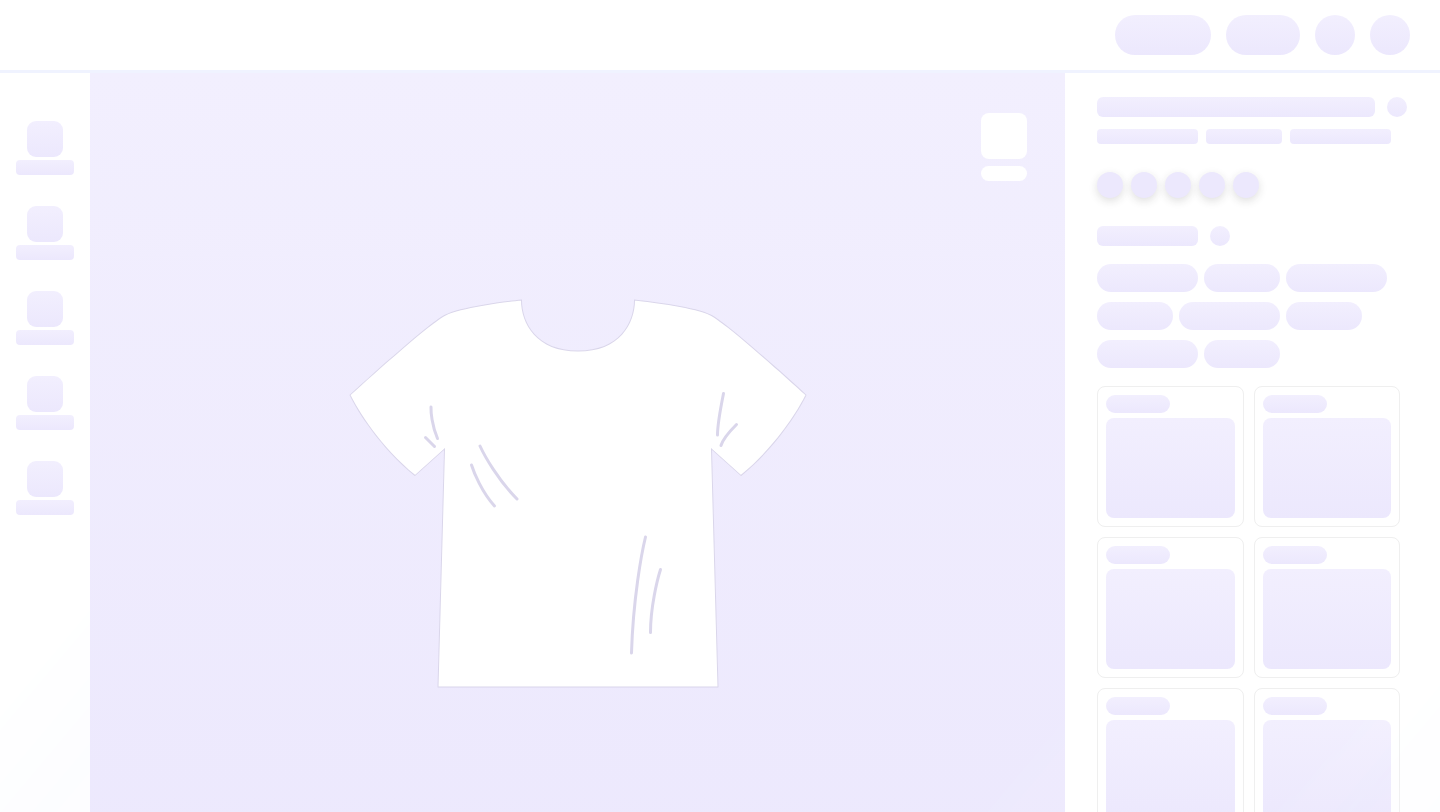 scroll, scrollTop: 0, scrollLeft: 0, axis: both 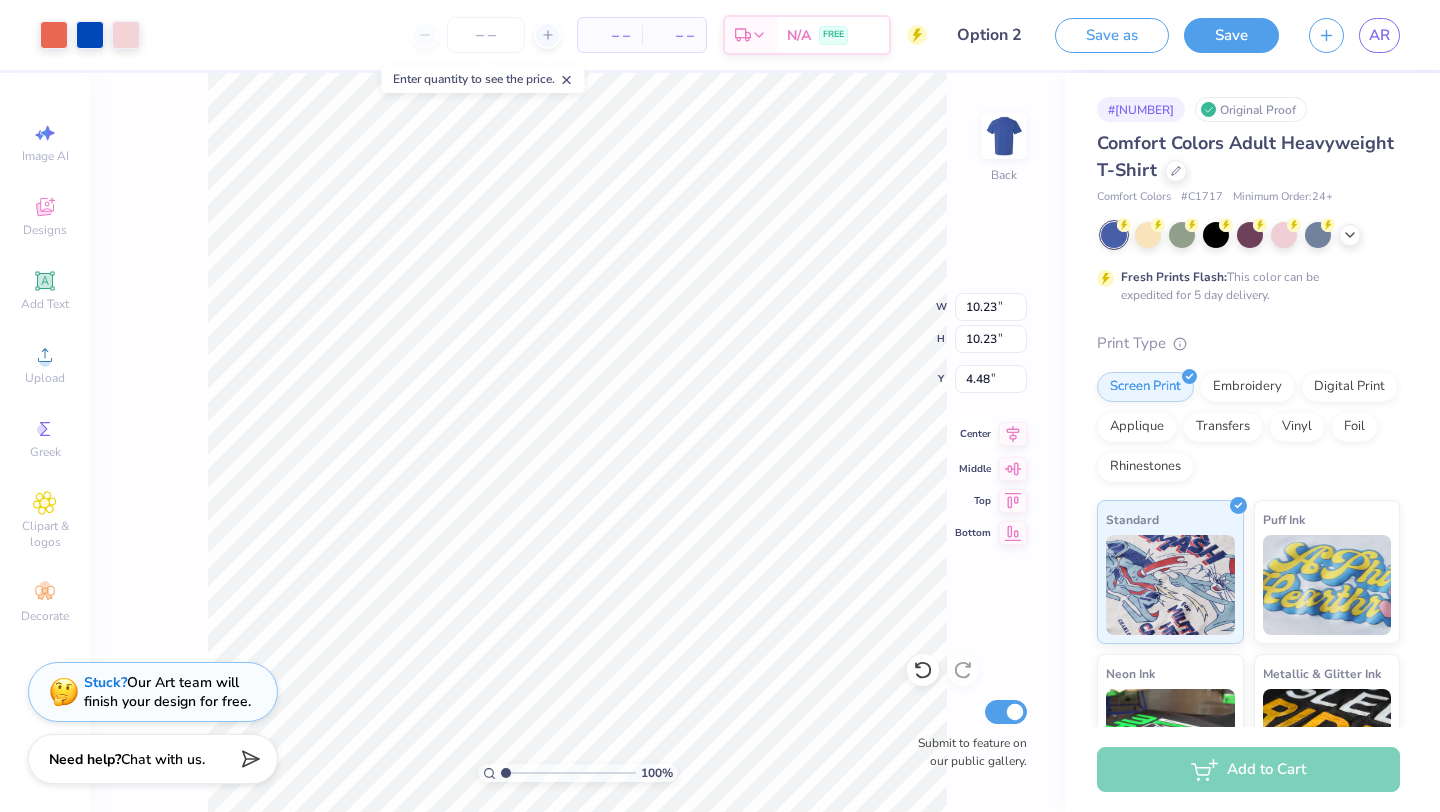 click 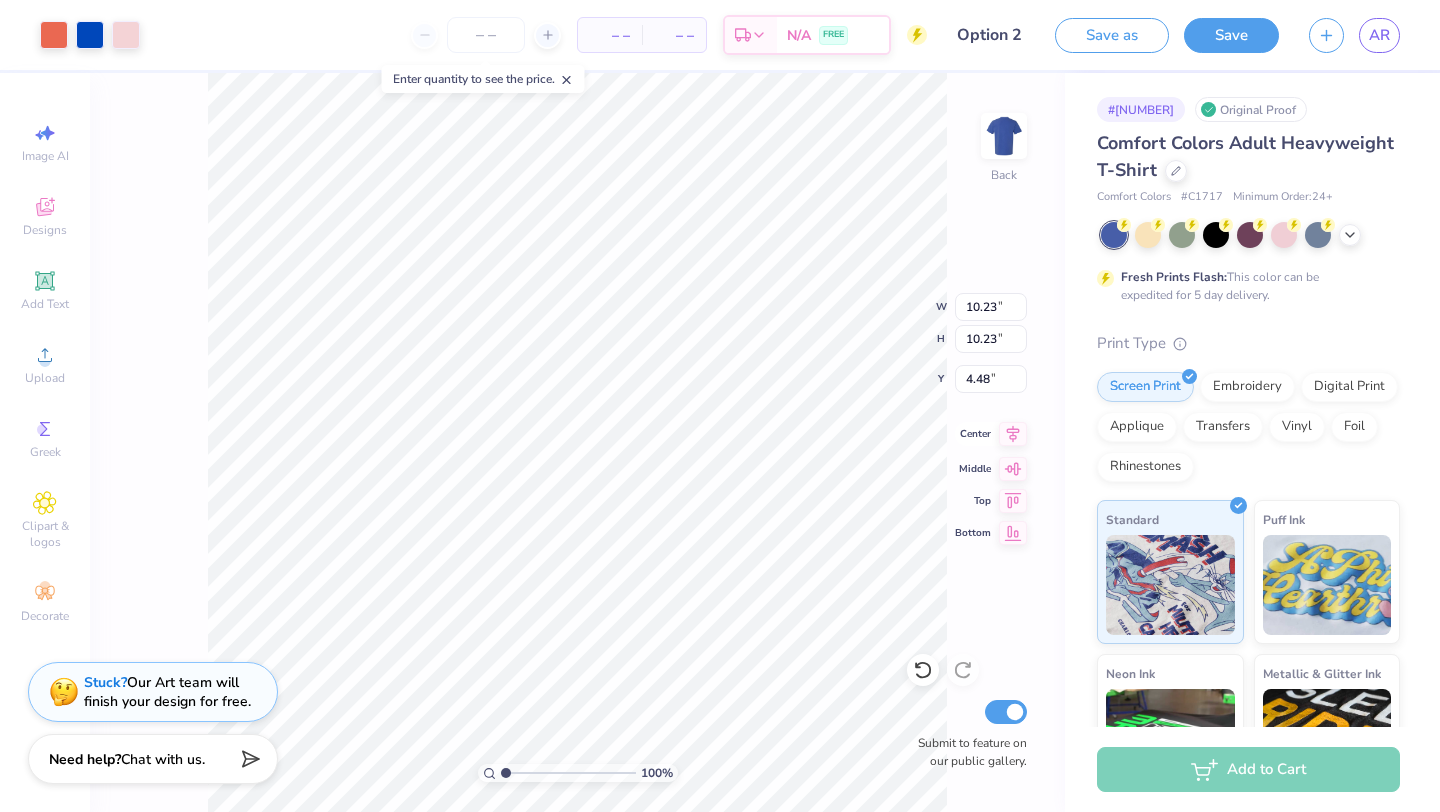 click 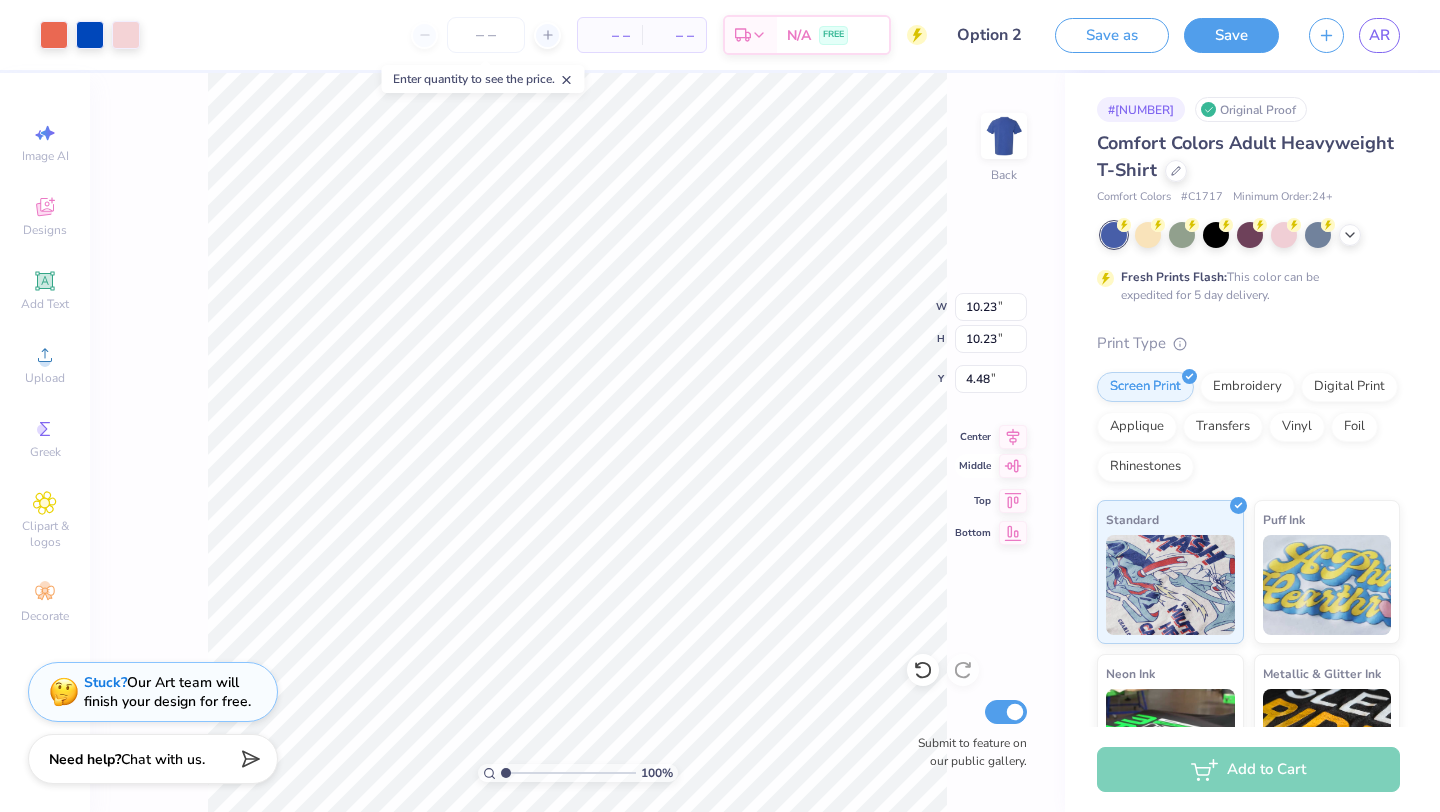 click 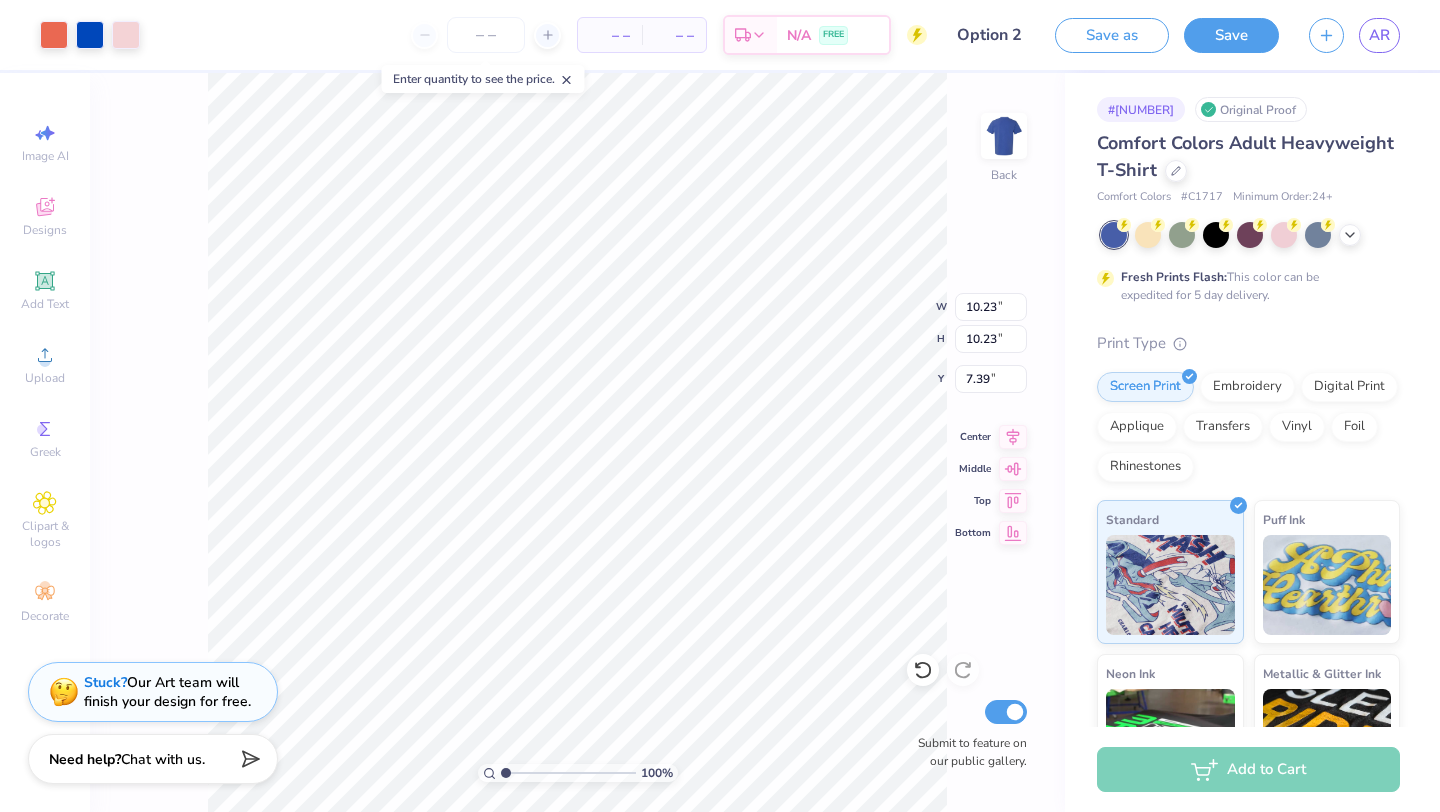 type on "5.24" 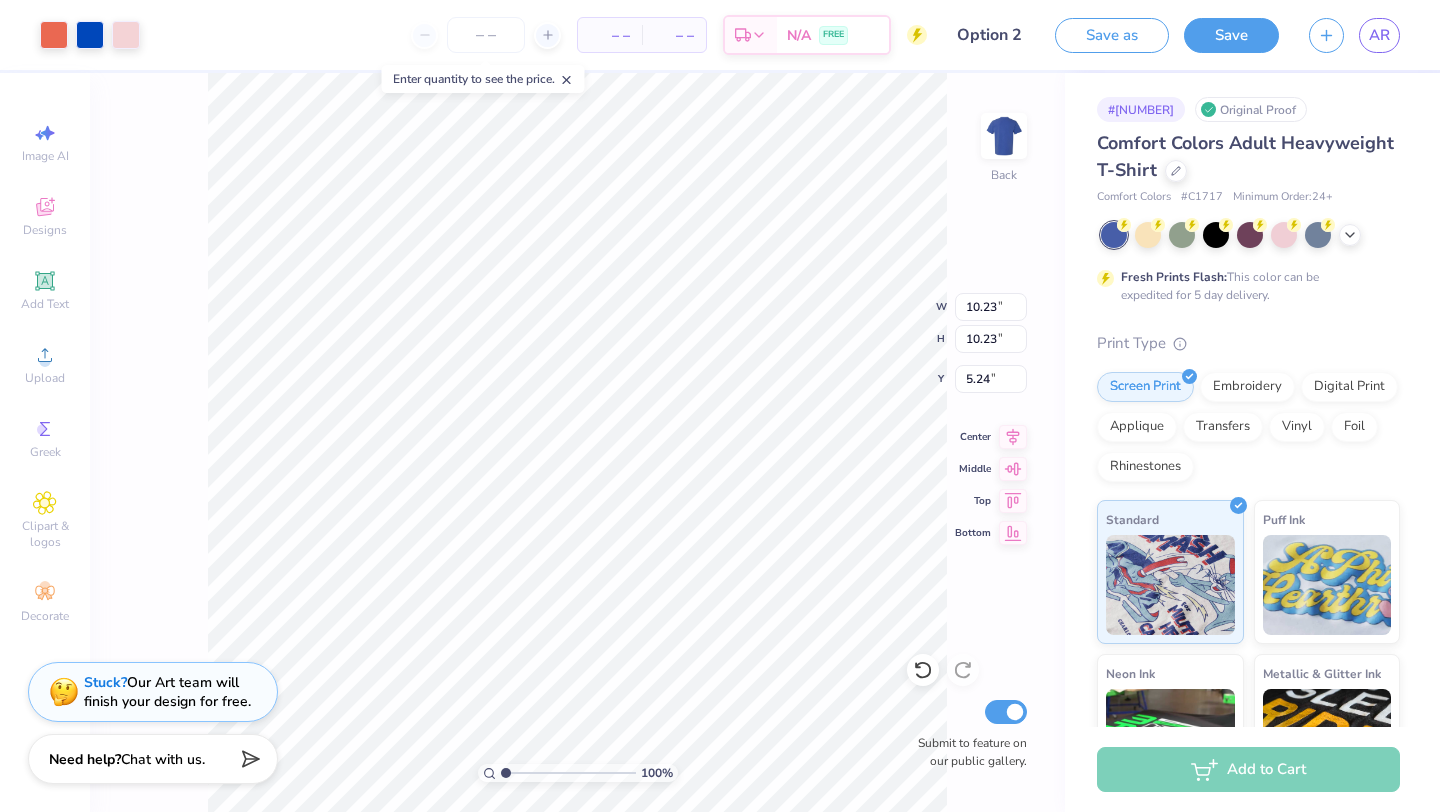type on "9.83" 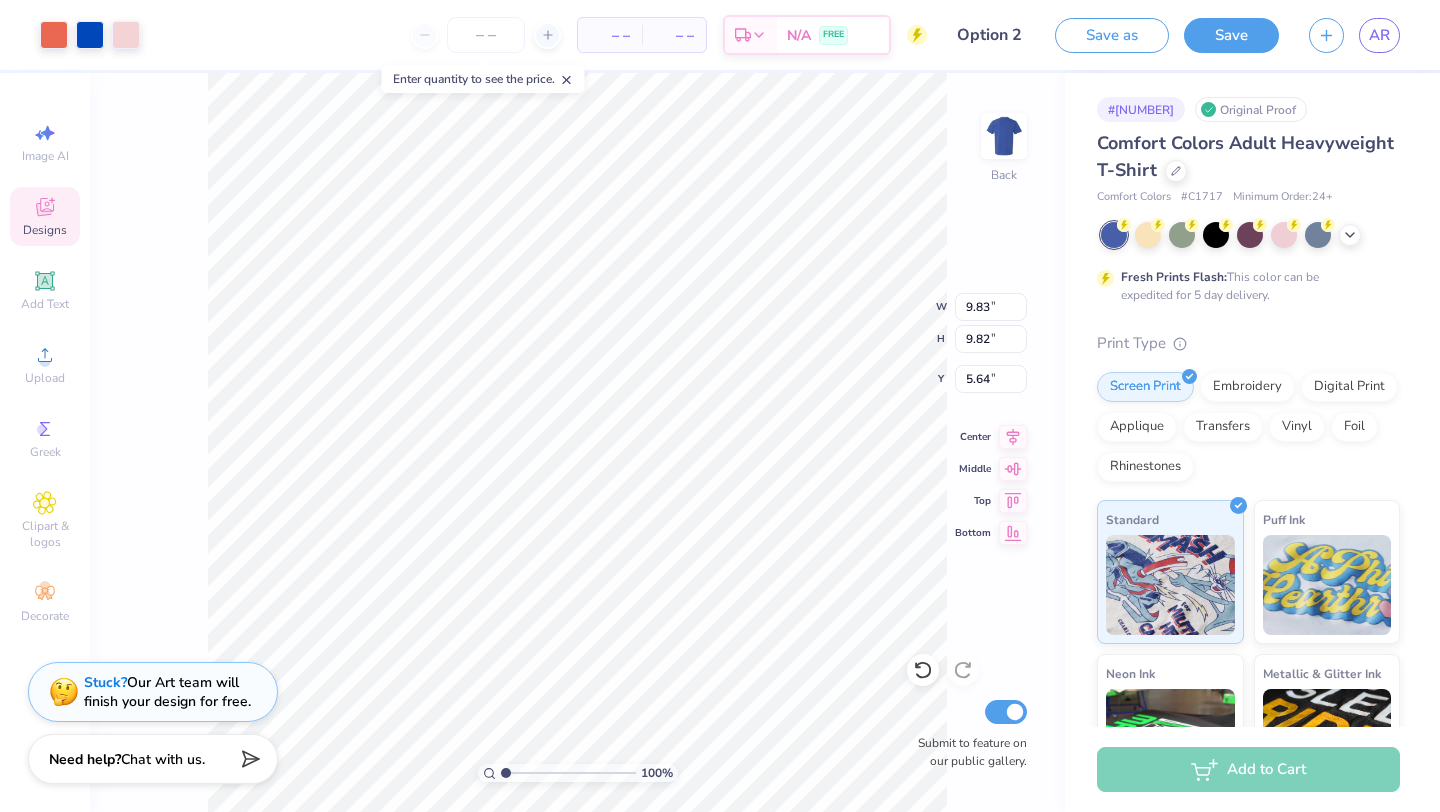 click 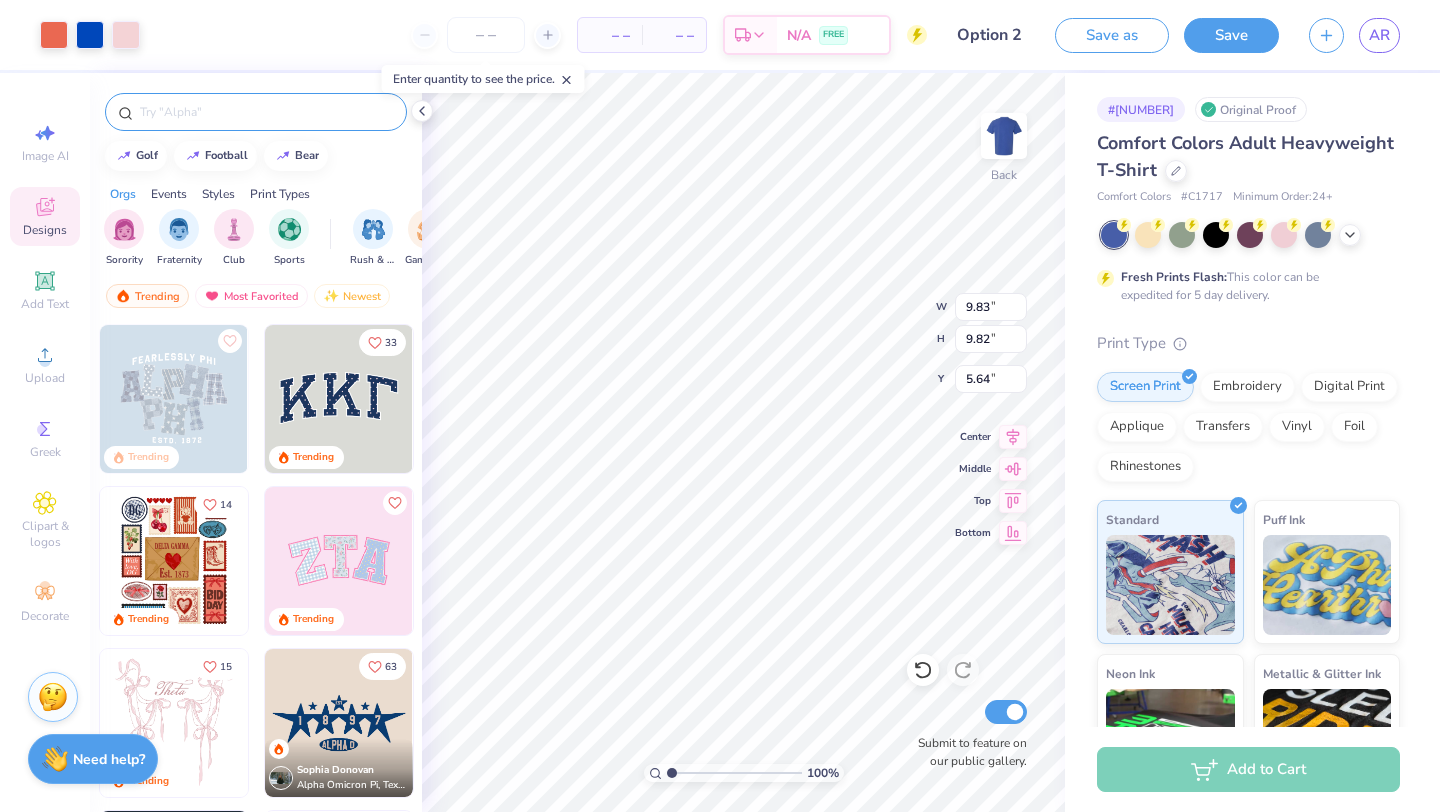 click at bounding box center (266, 112) 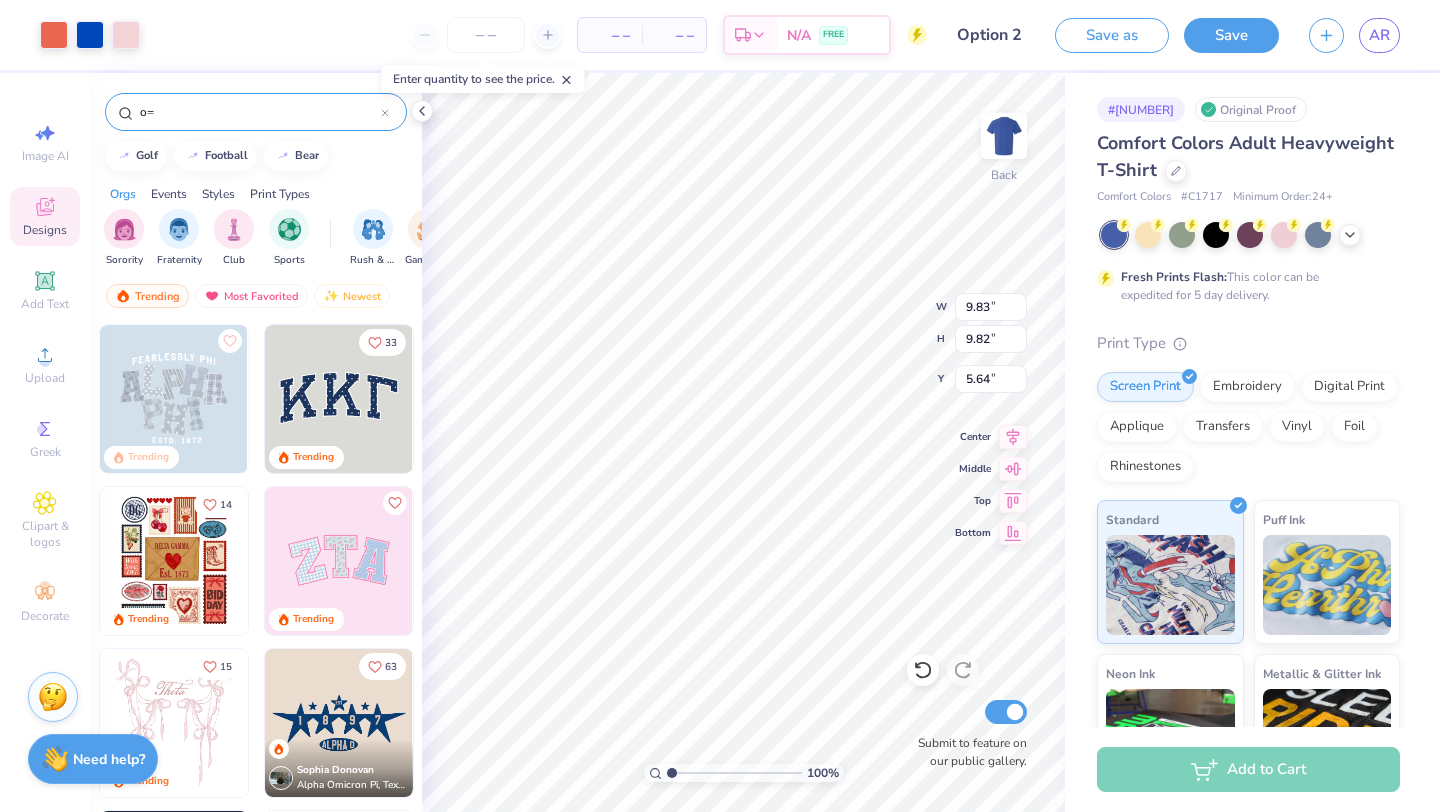 type on "o" 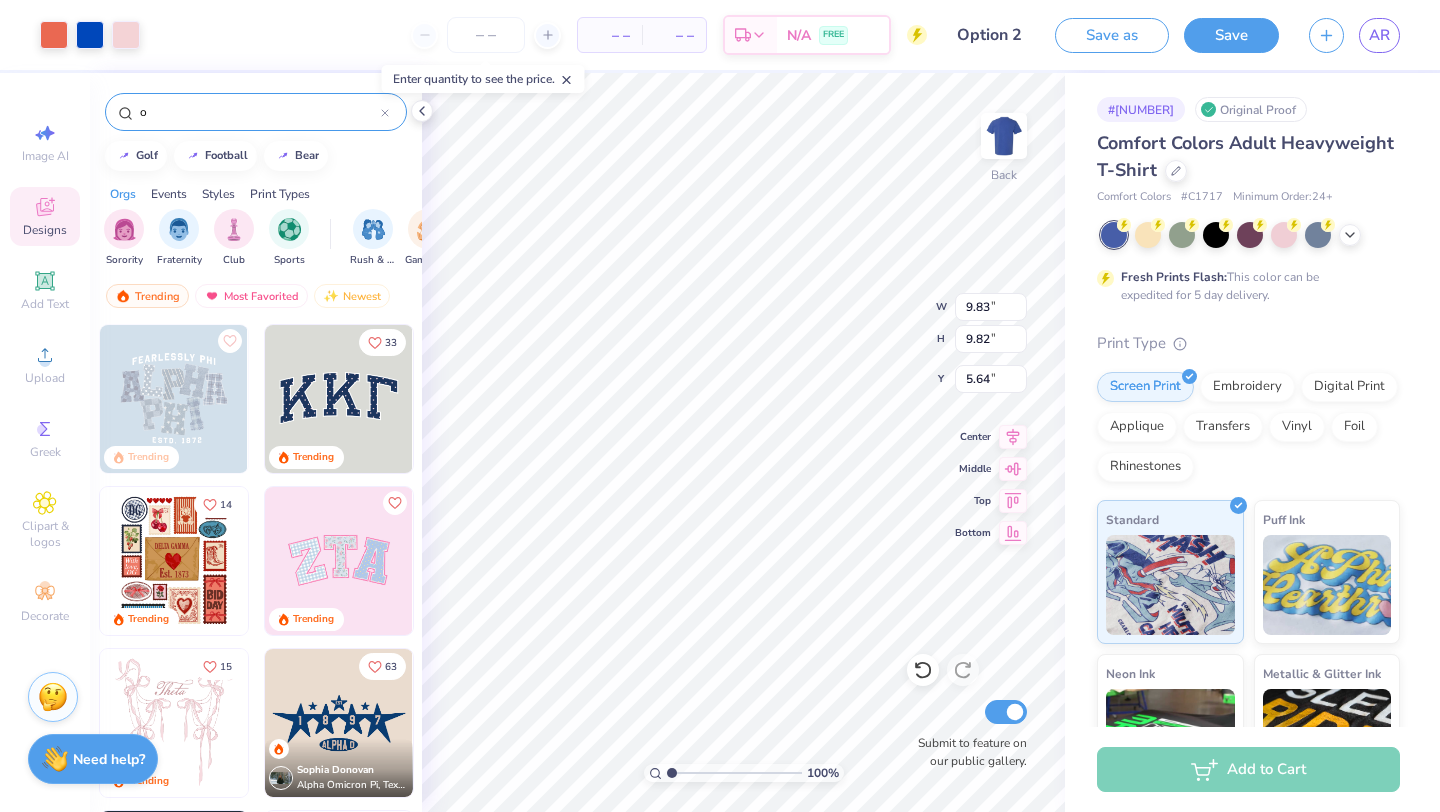 type 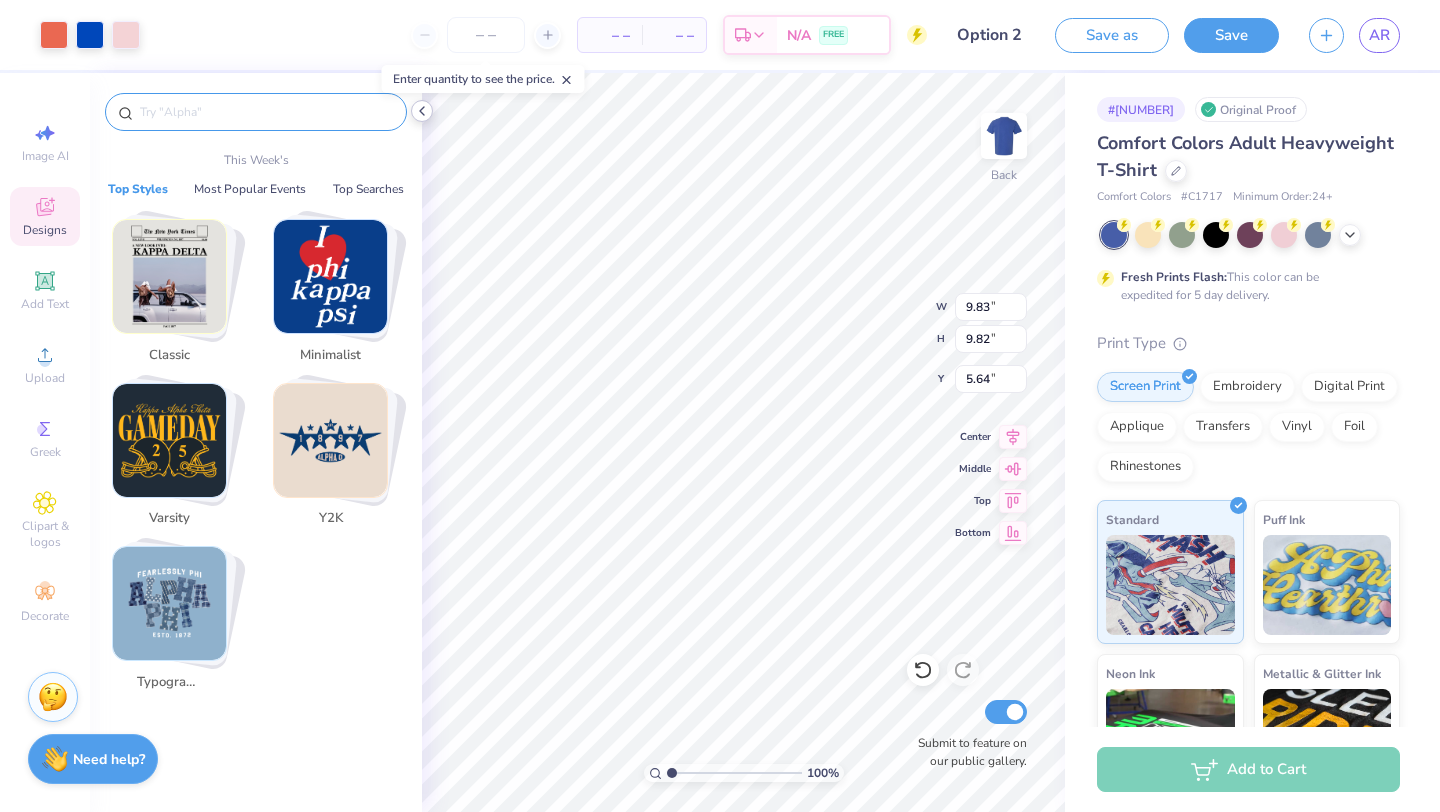 click 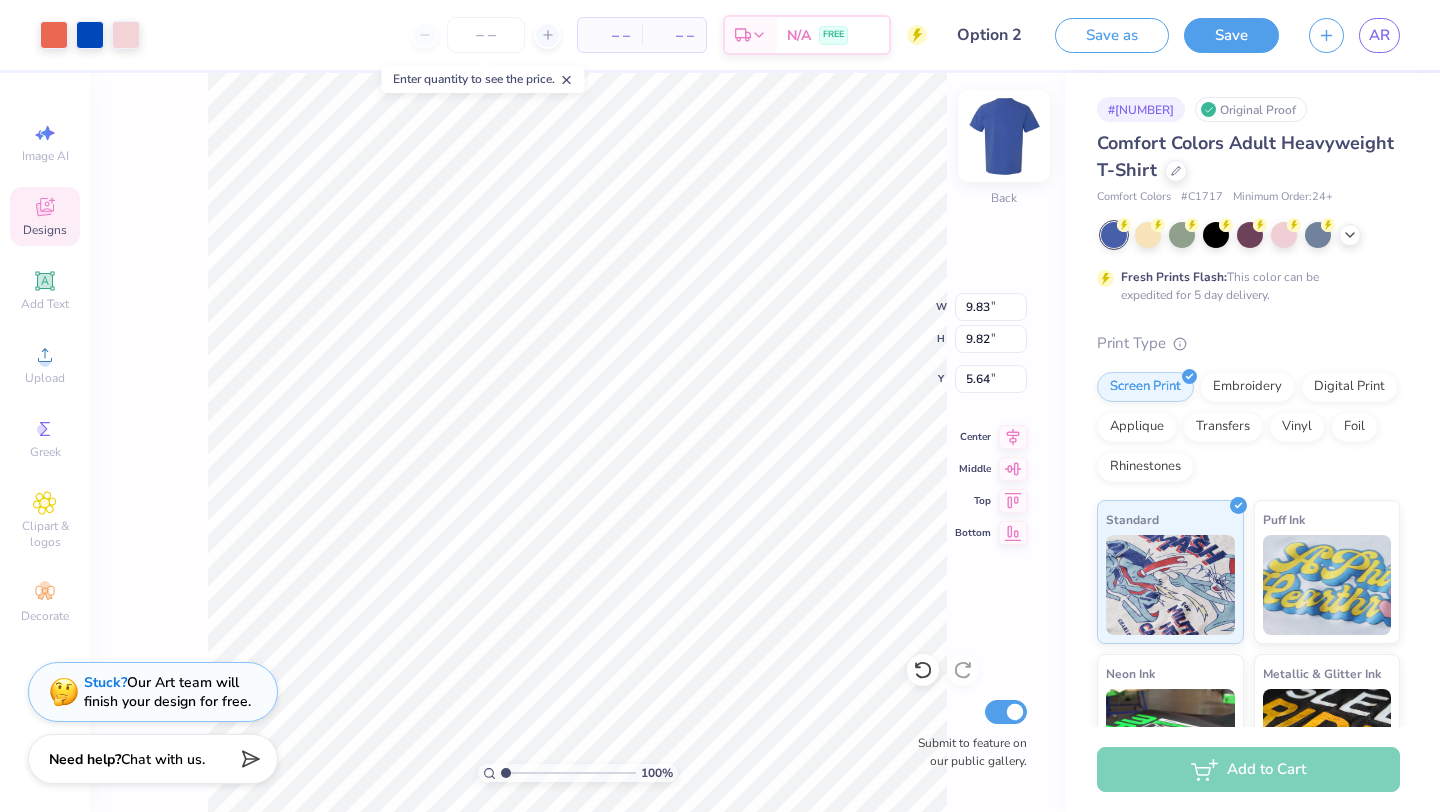 click at bounding box center [1004, 136] 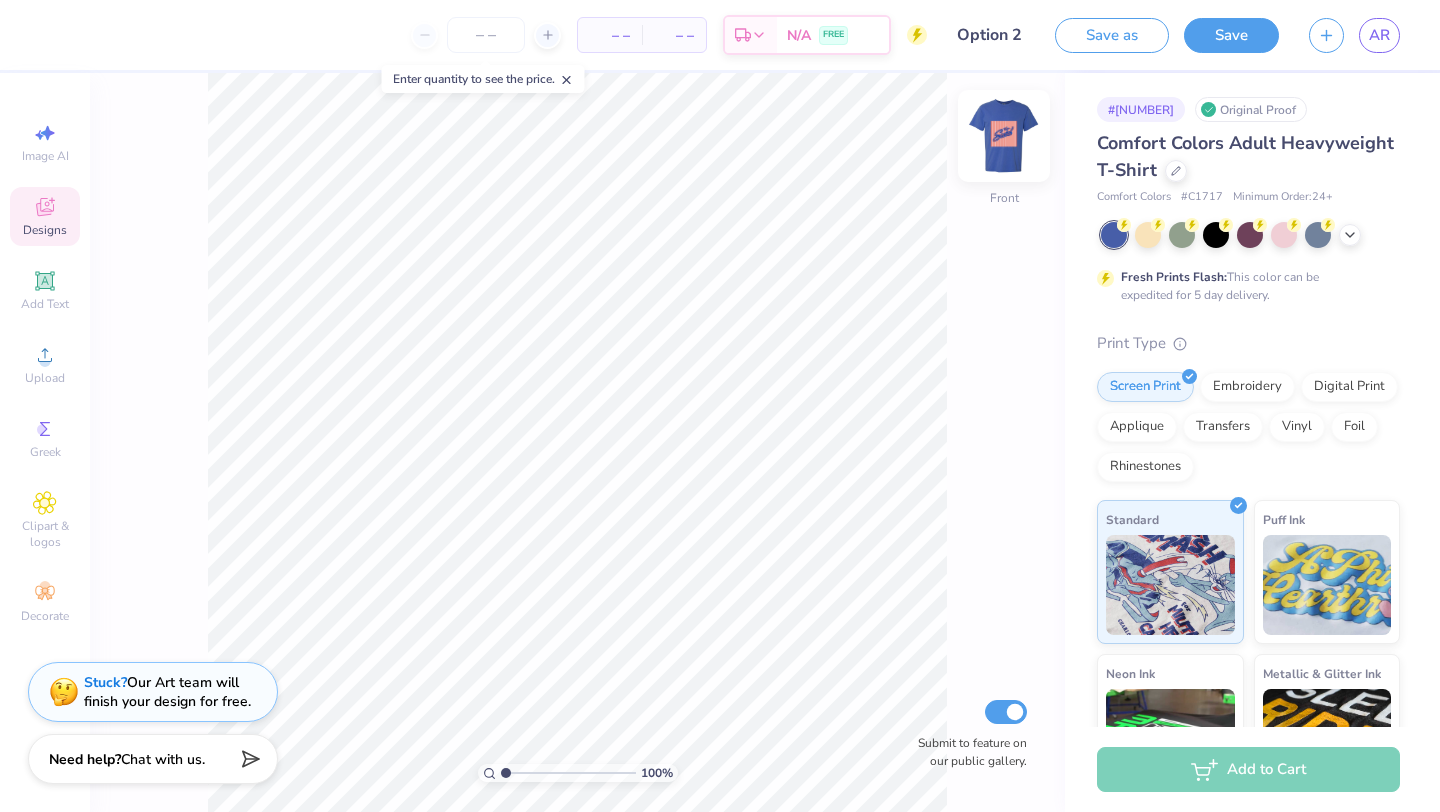 click at bounding box center [1004, 136] 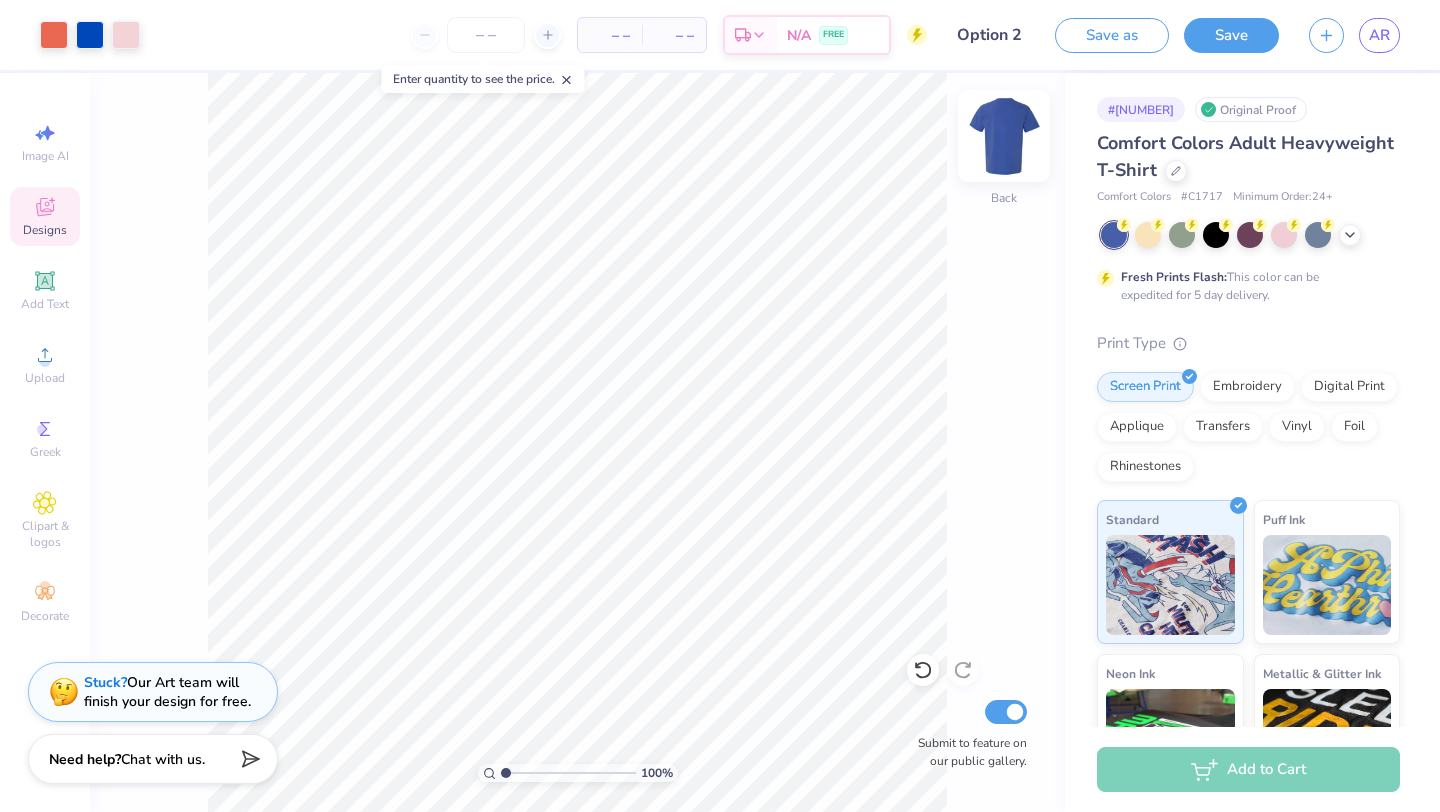 click at bounding box center [1004, 136] 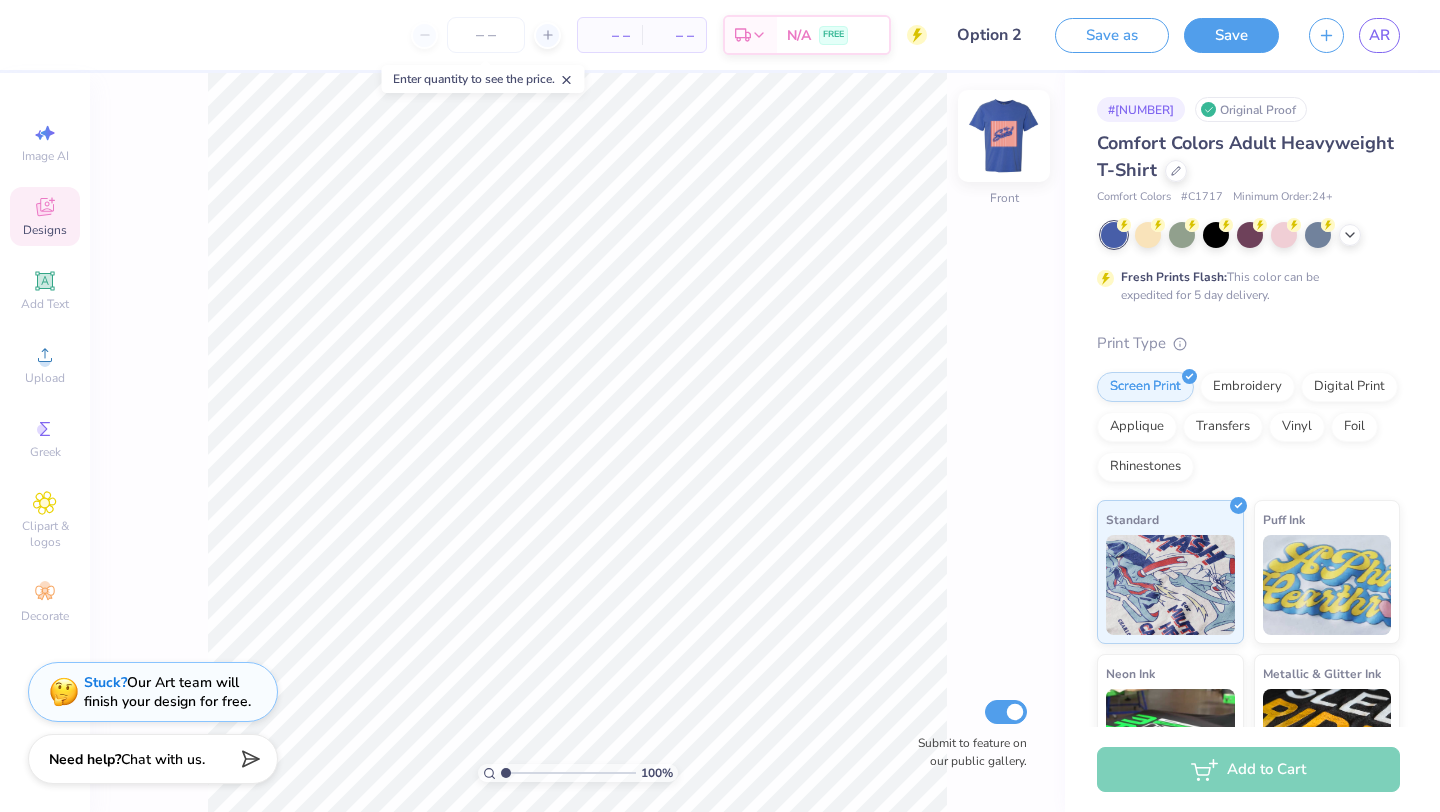 click at bounding box center [1004, 136] 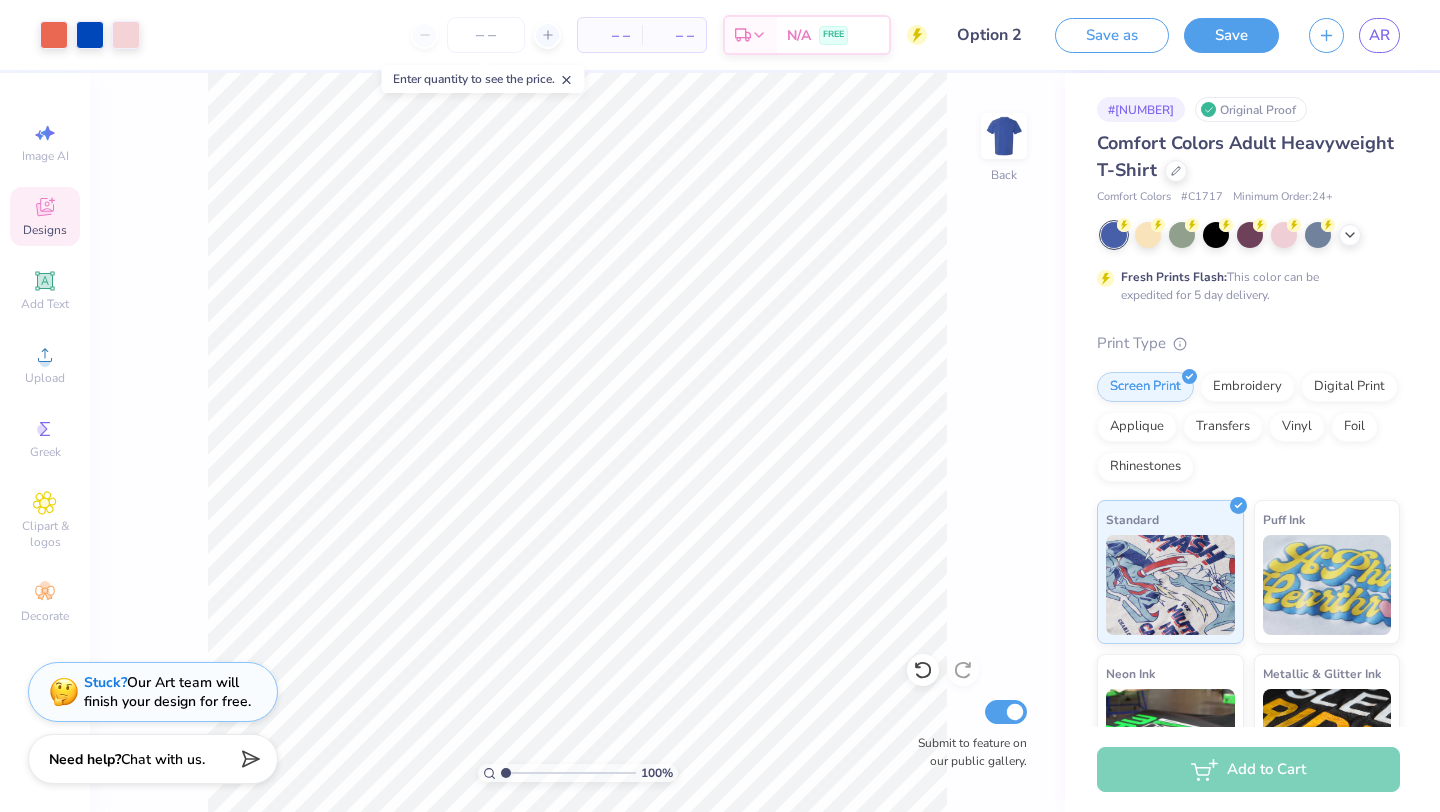 click at bounding box center [1004, 136] 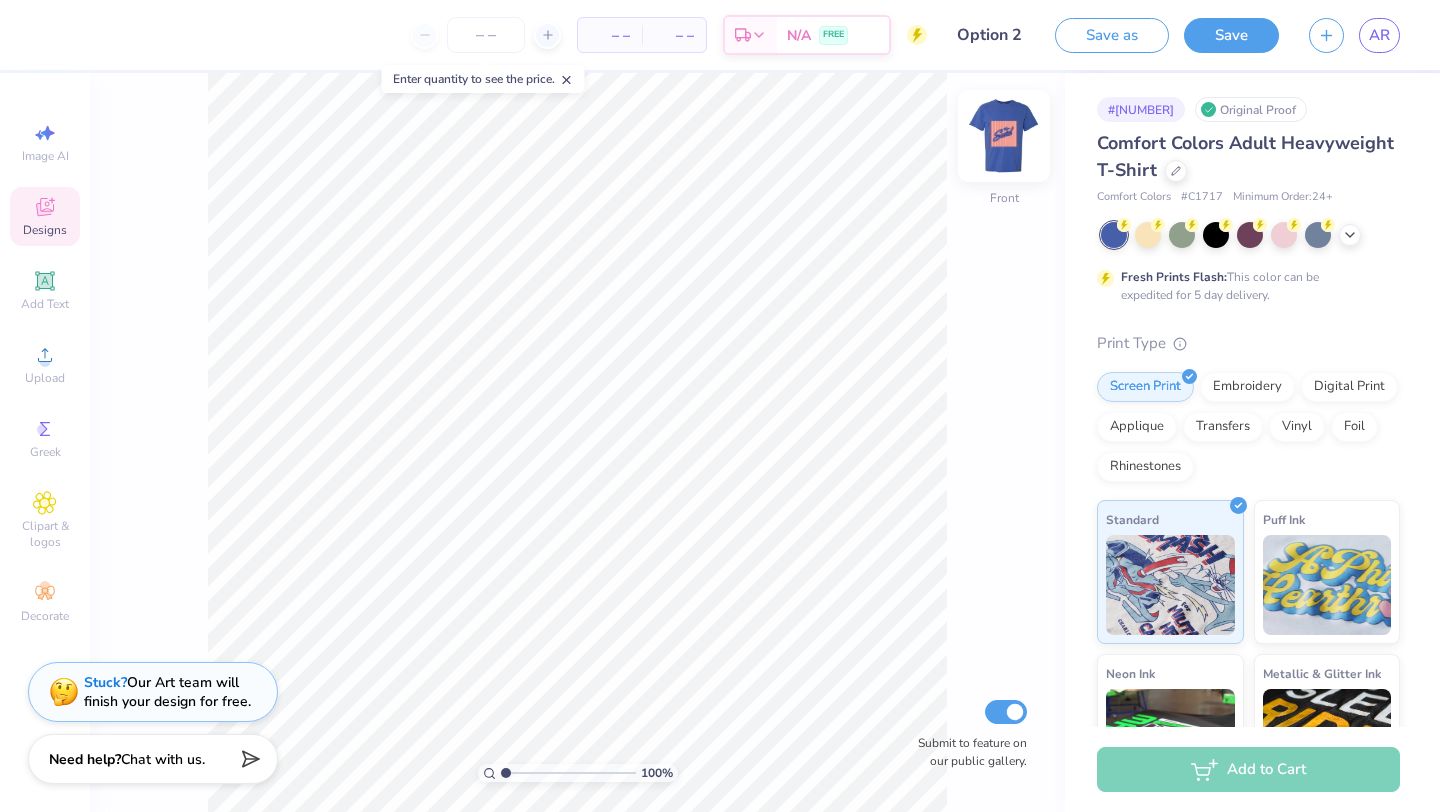 click at bounding box center [1004, 136] 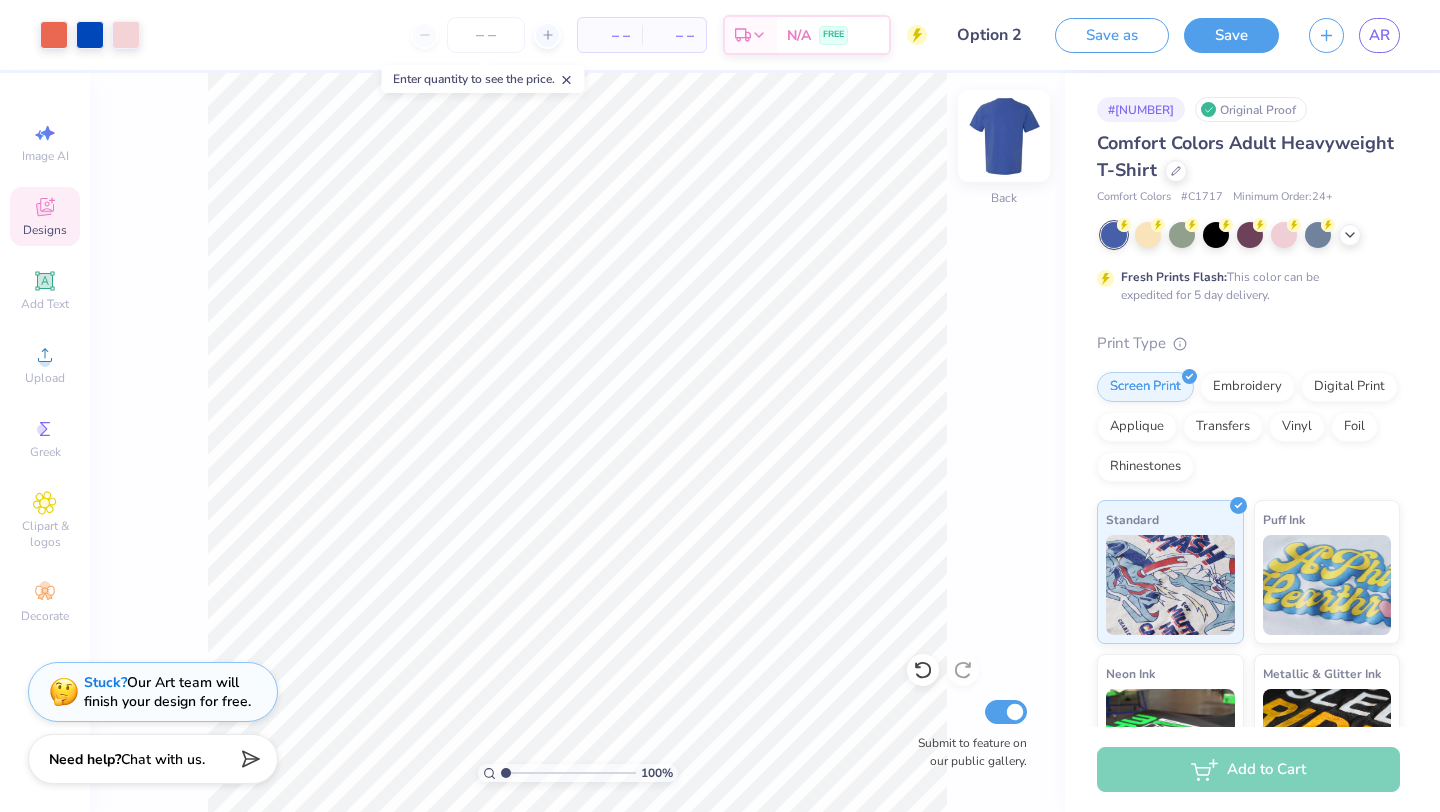 click at bounding box center [1004, 136] 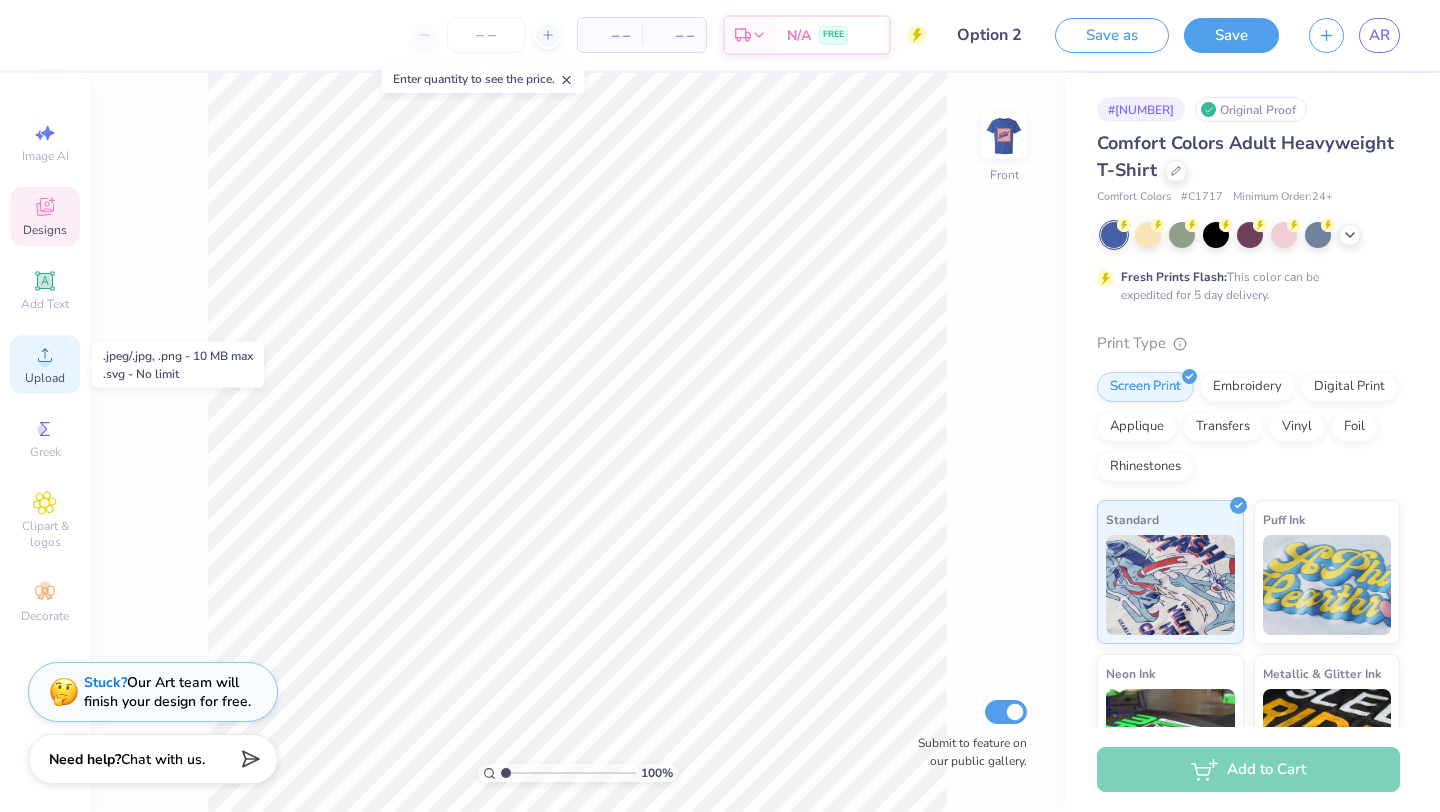 click 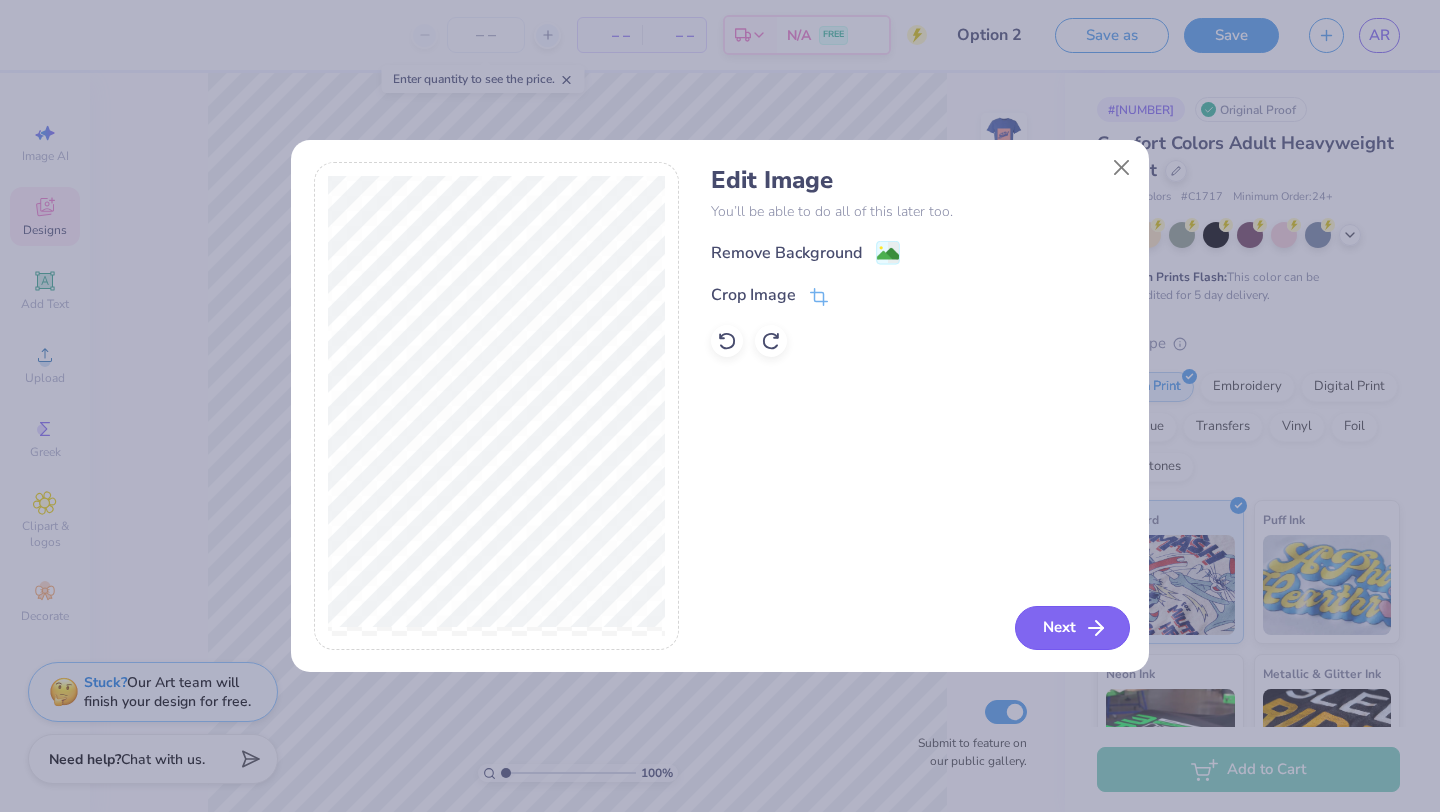 click on "Next" at bounding box center (1072, 628) 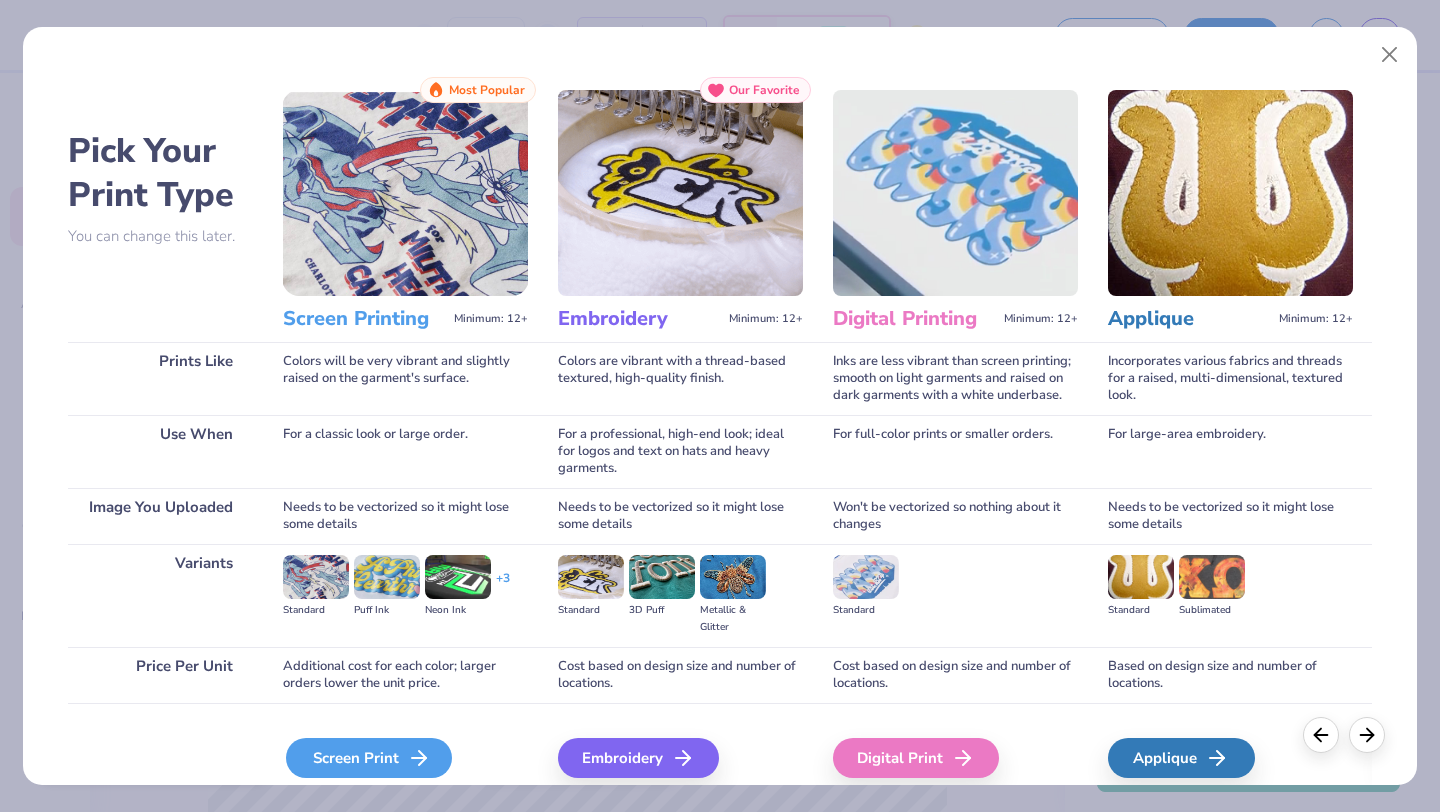 click on "Screen Print" at bounding box center (369, 758) 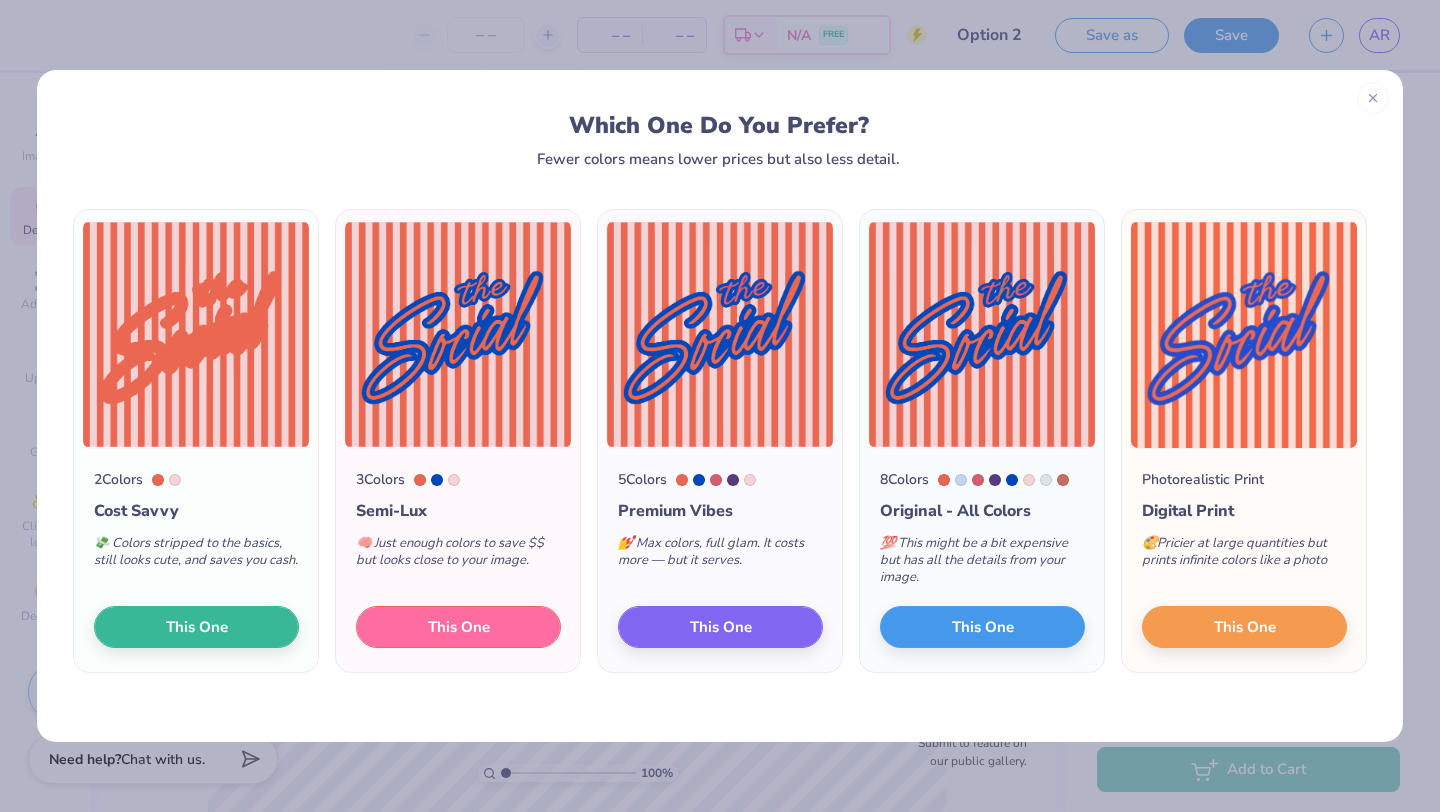 click on "This One" at bounding box center [459, 627] 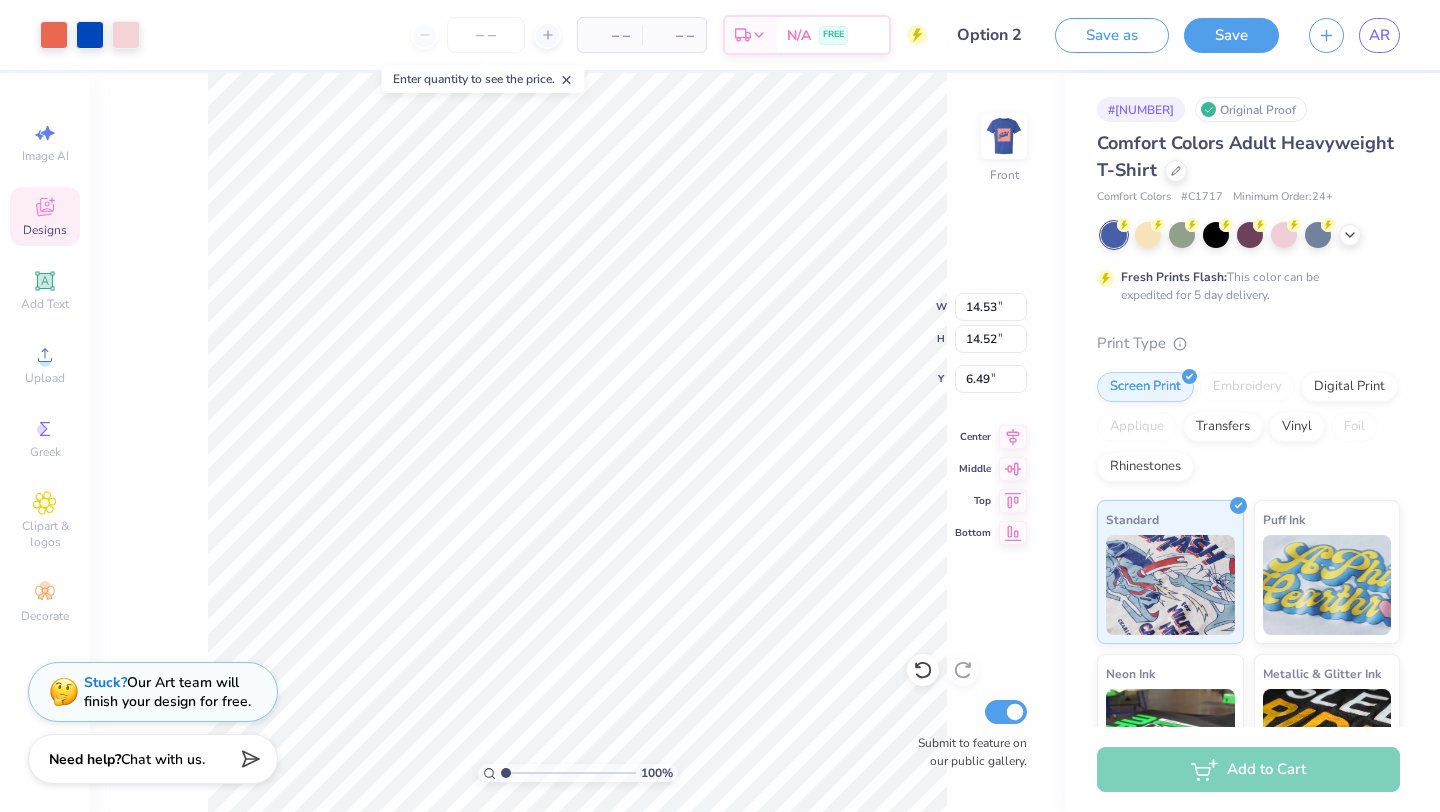 type on "12.49" 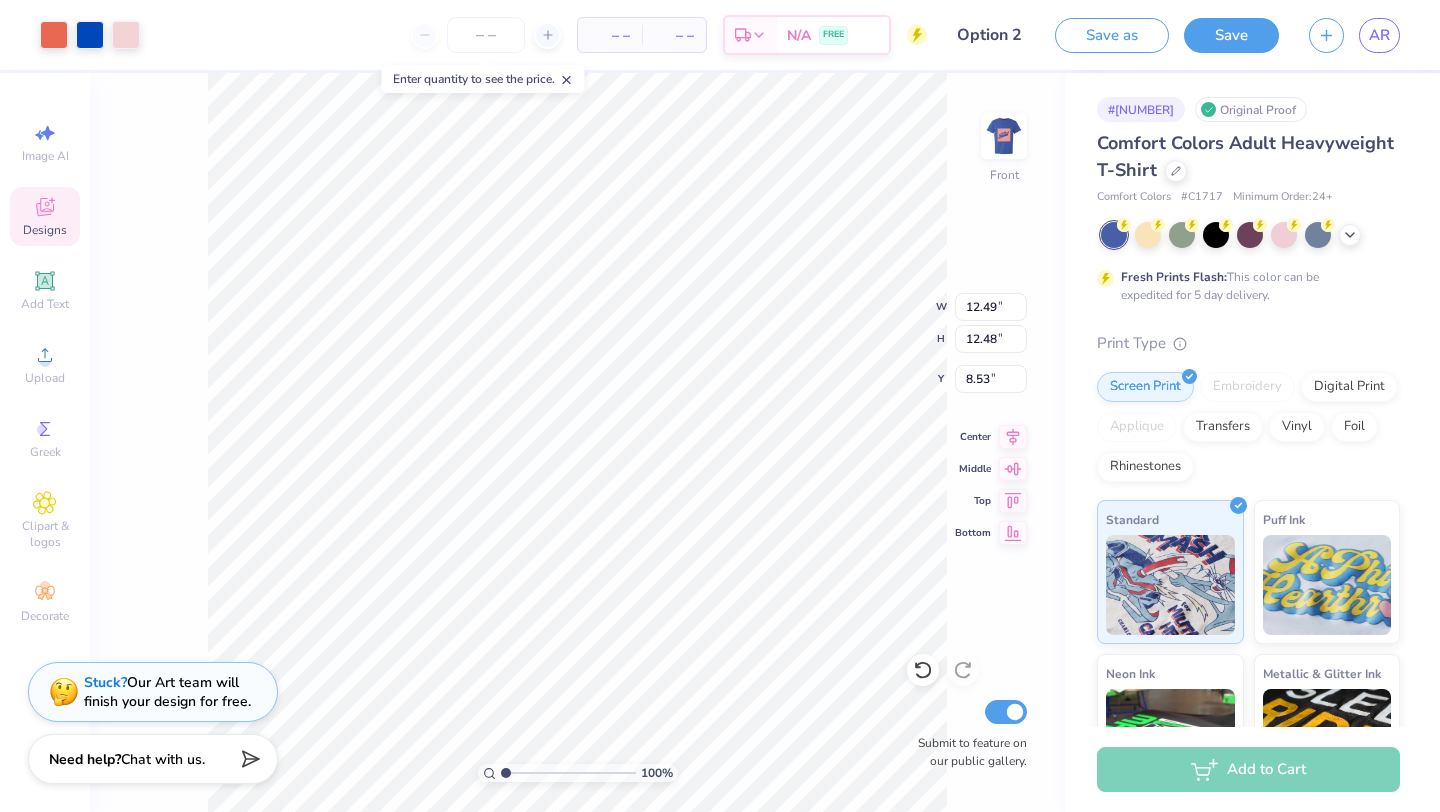 type on "3.28" 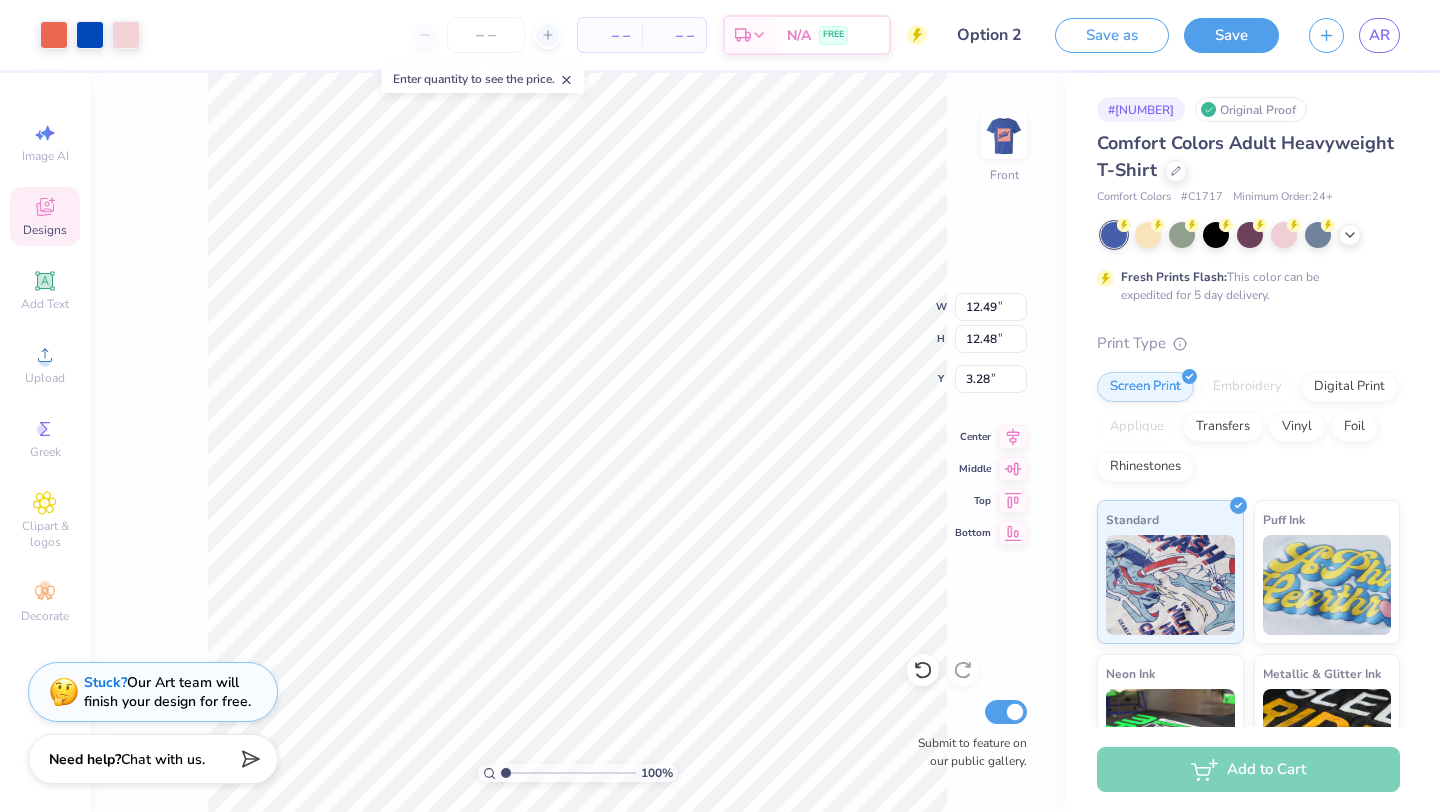 type on "4.79" 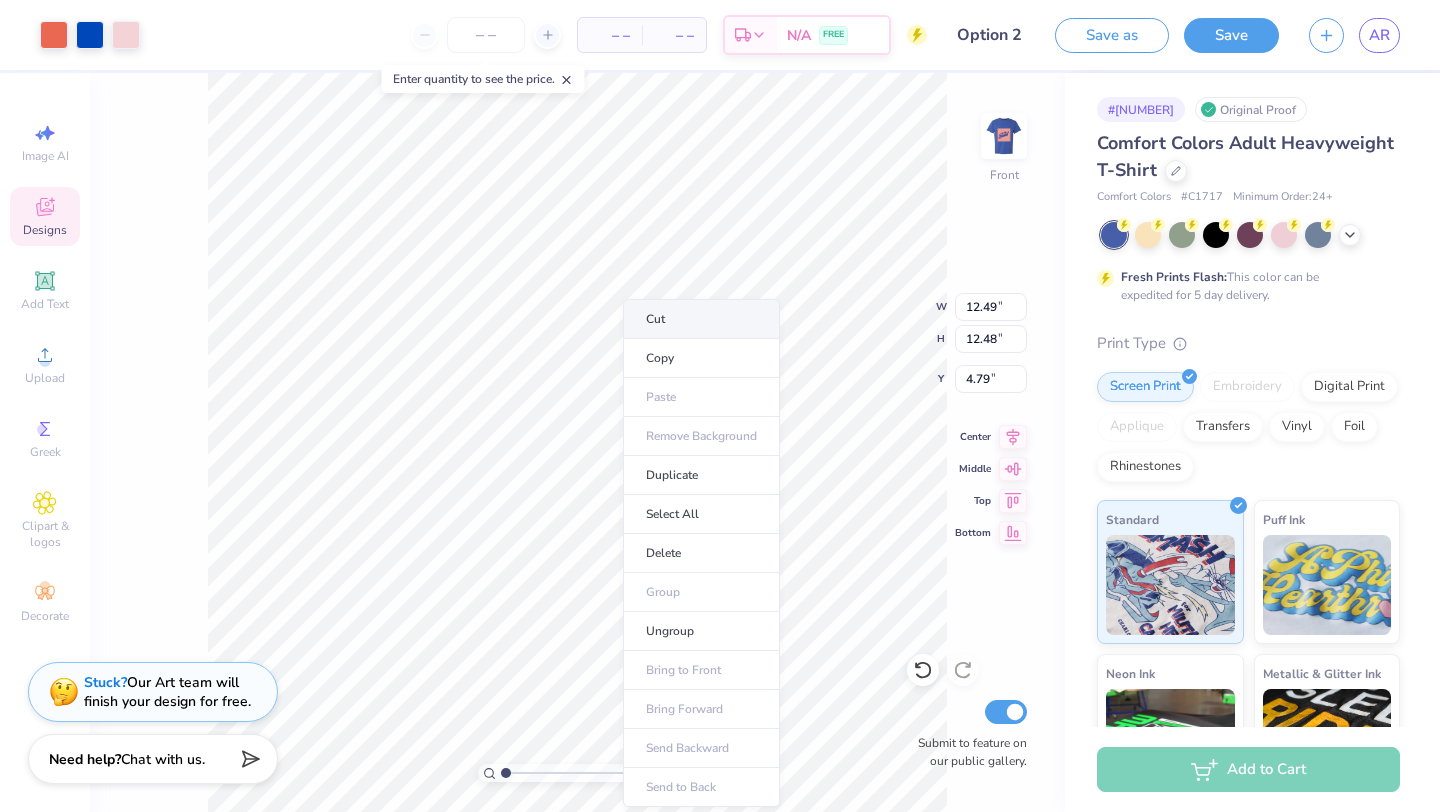 click on "Cut" at bounding box center [701, 319] 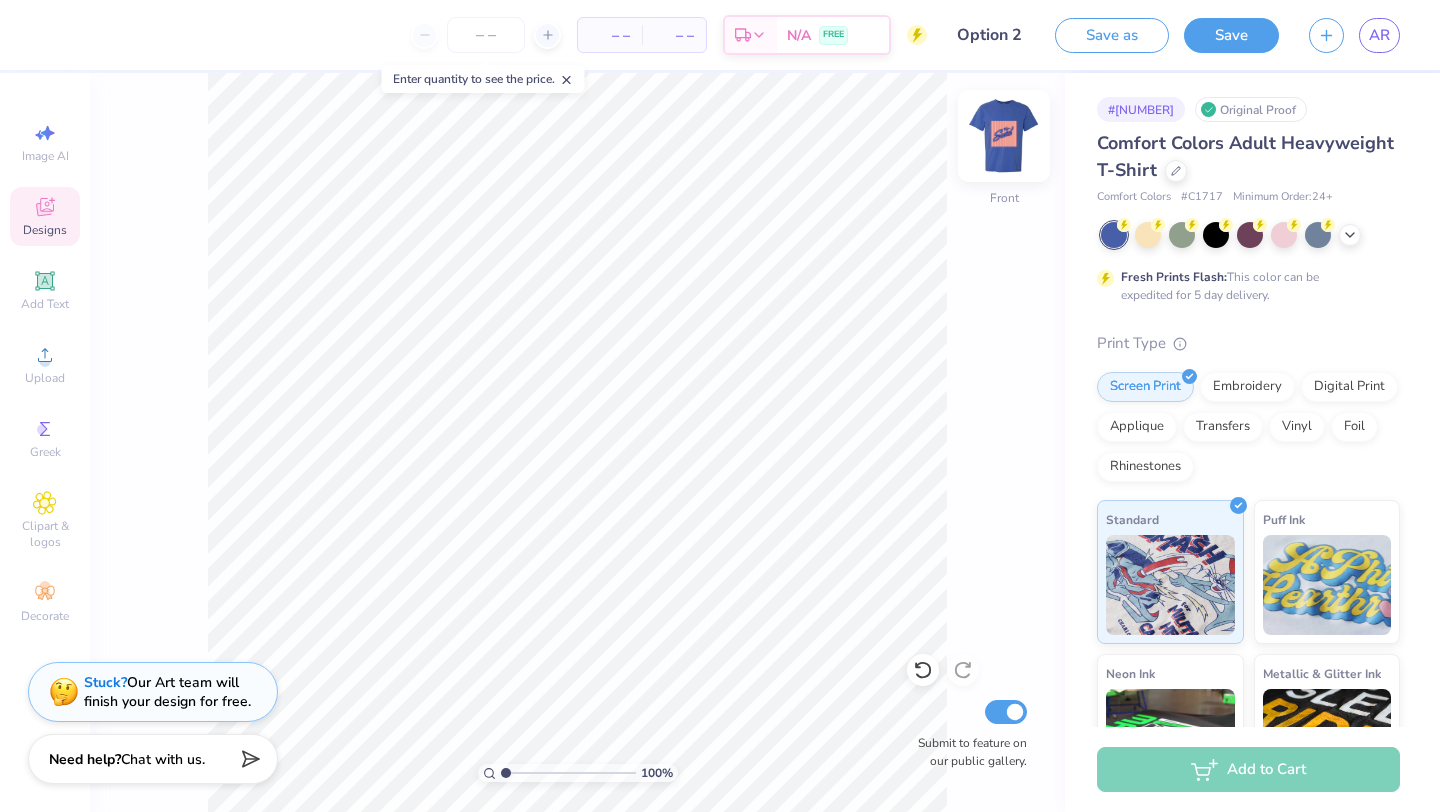click at bounding box center [1004, 136] 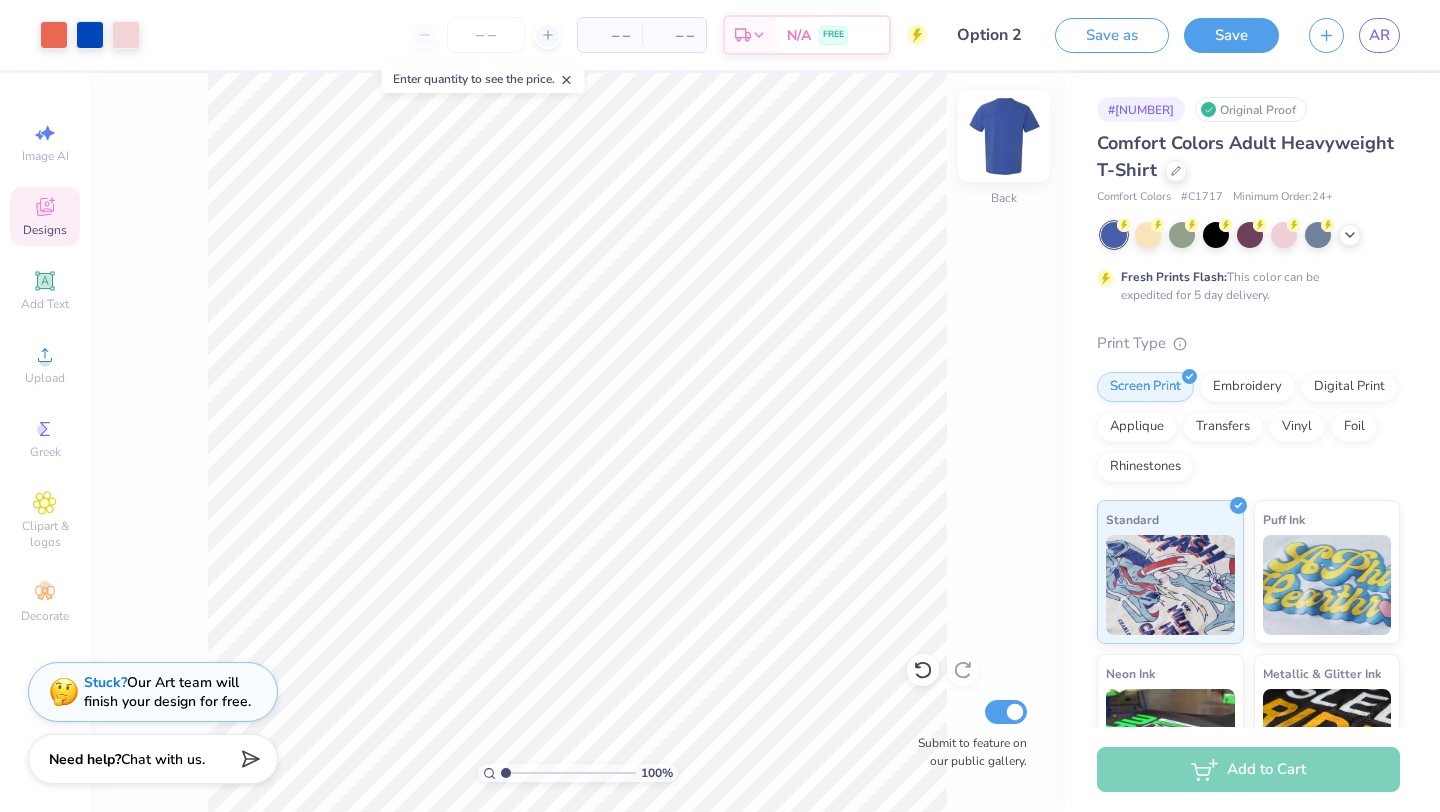 click at bounding box center (1004, 136) 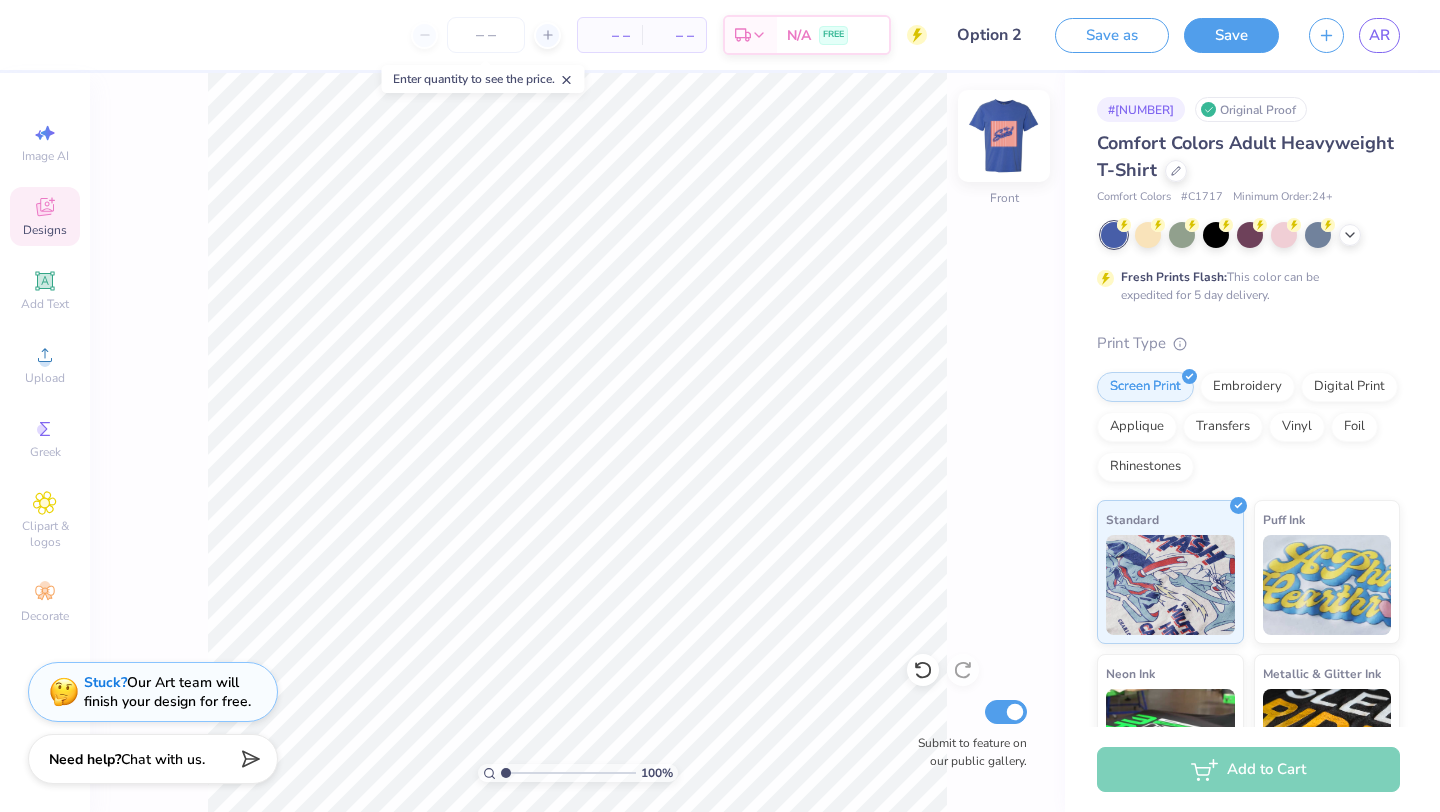 click at bounding box center [1004, 136] 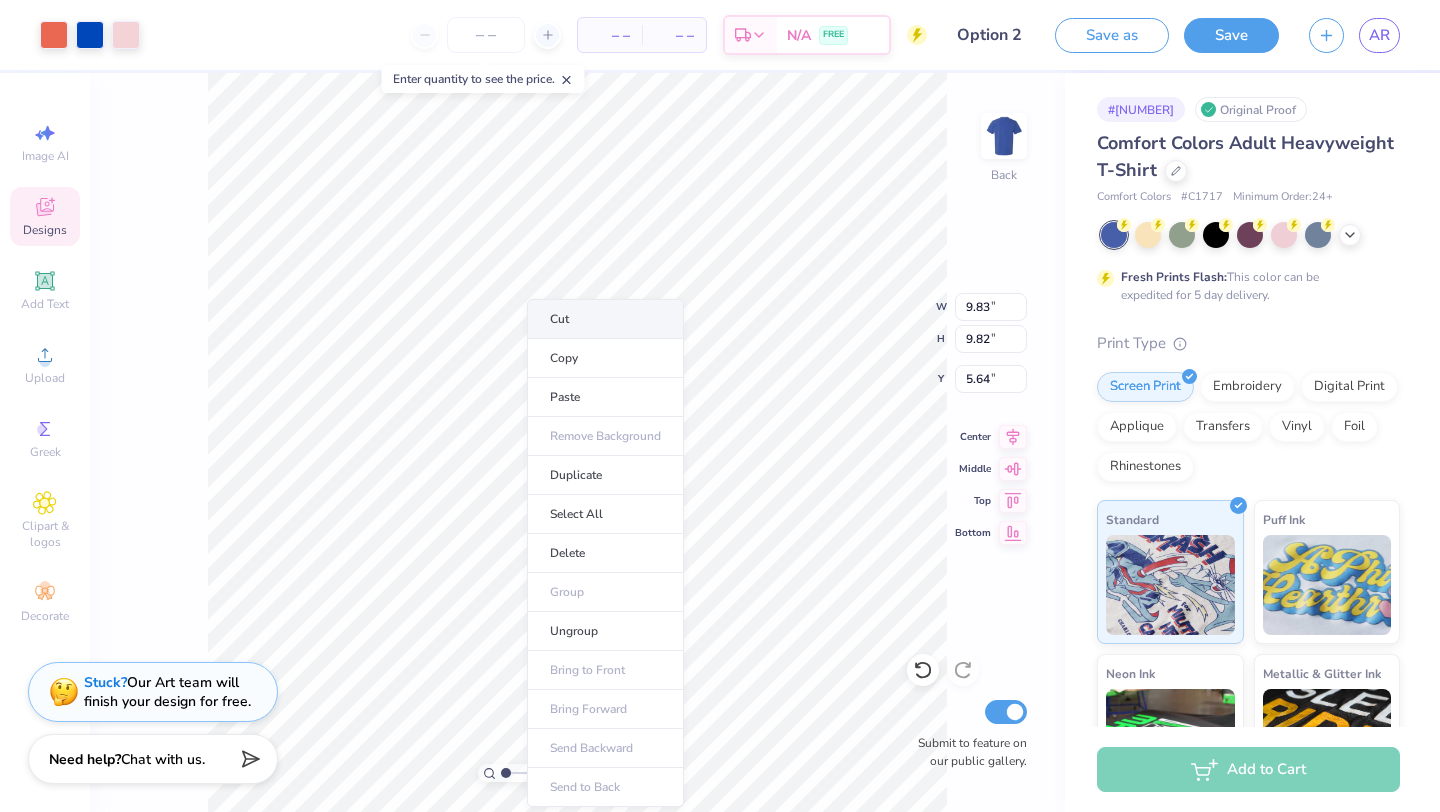 click on "Cut" at bounding box center (605, 319) 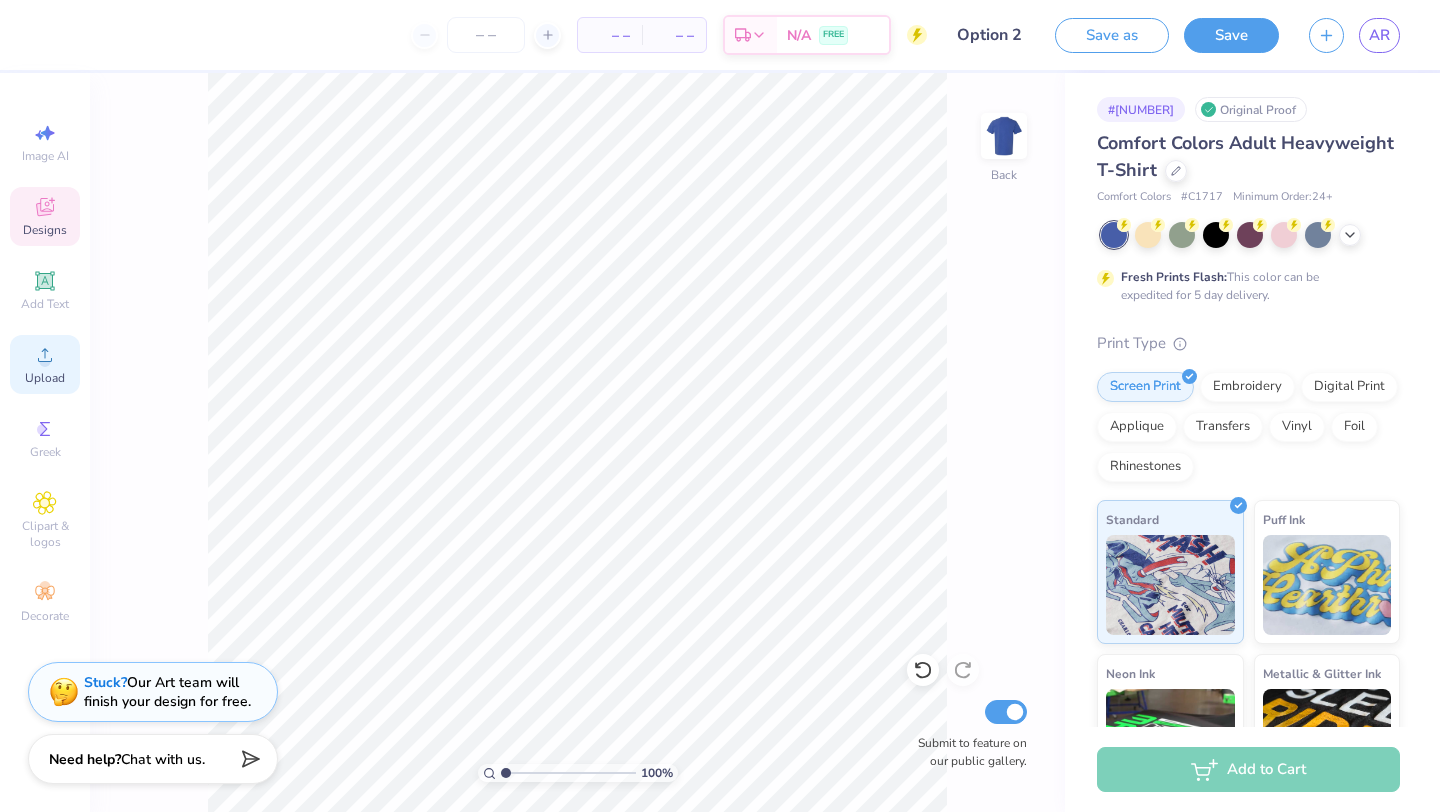 click 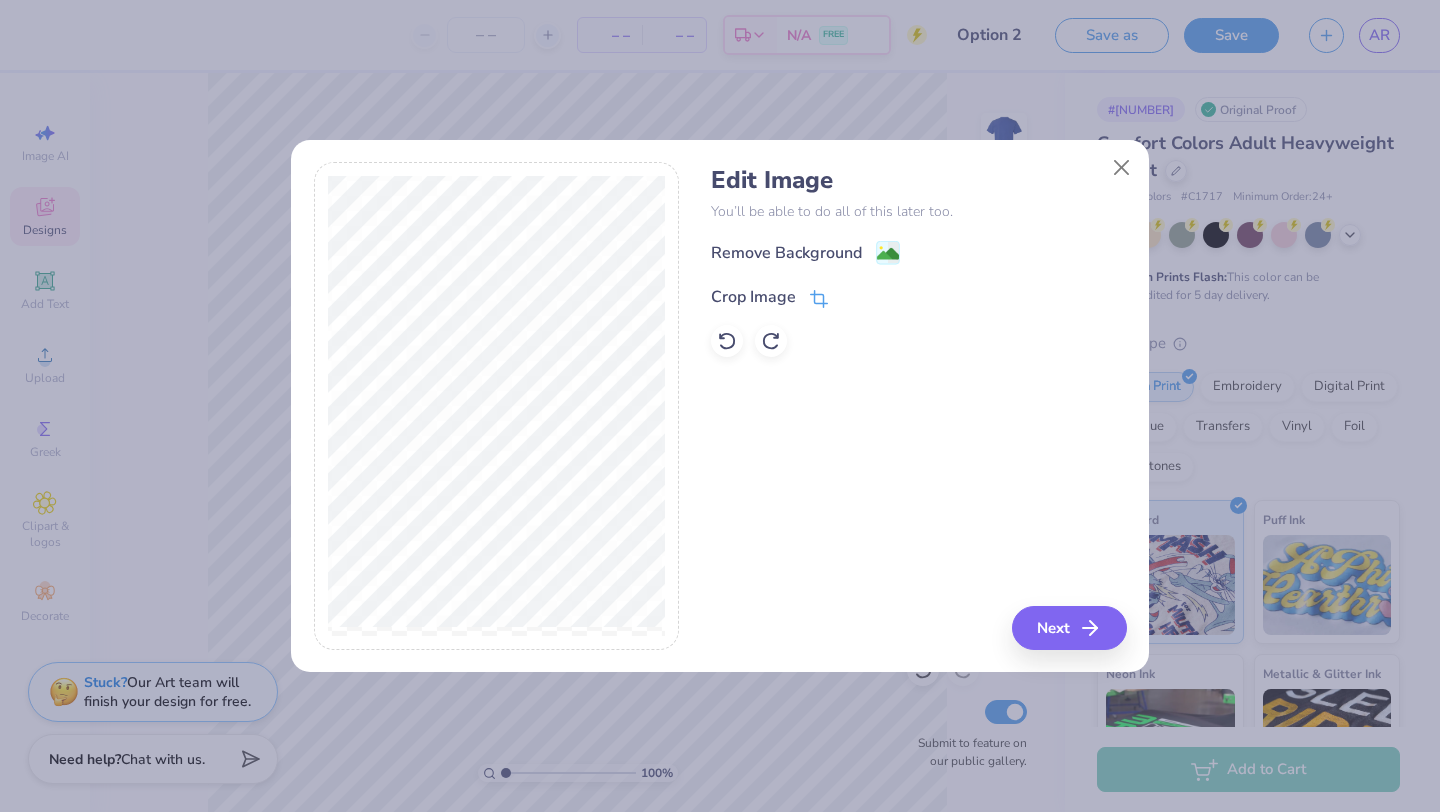 click on "Crop Image" at bounding box center [769, 297] 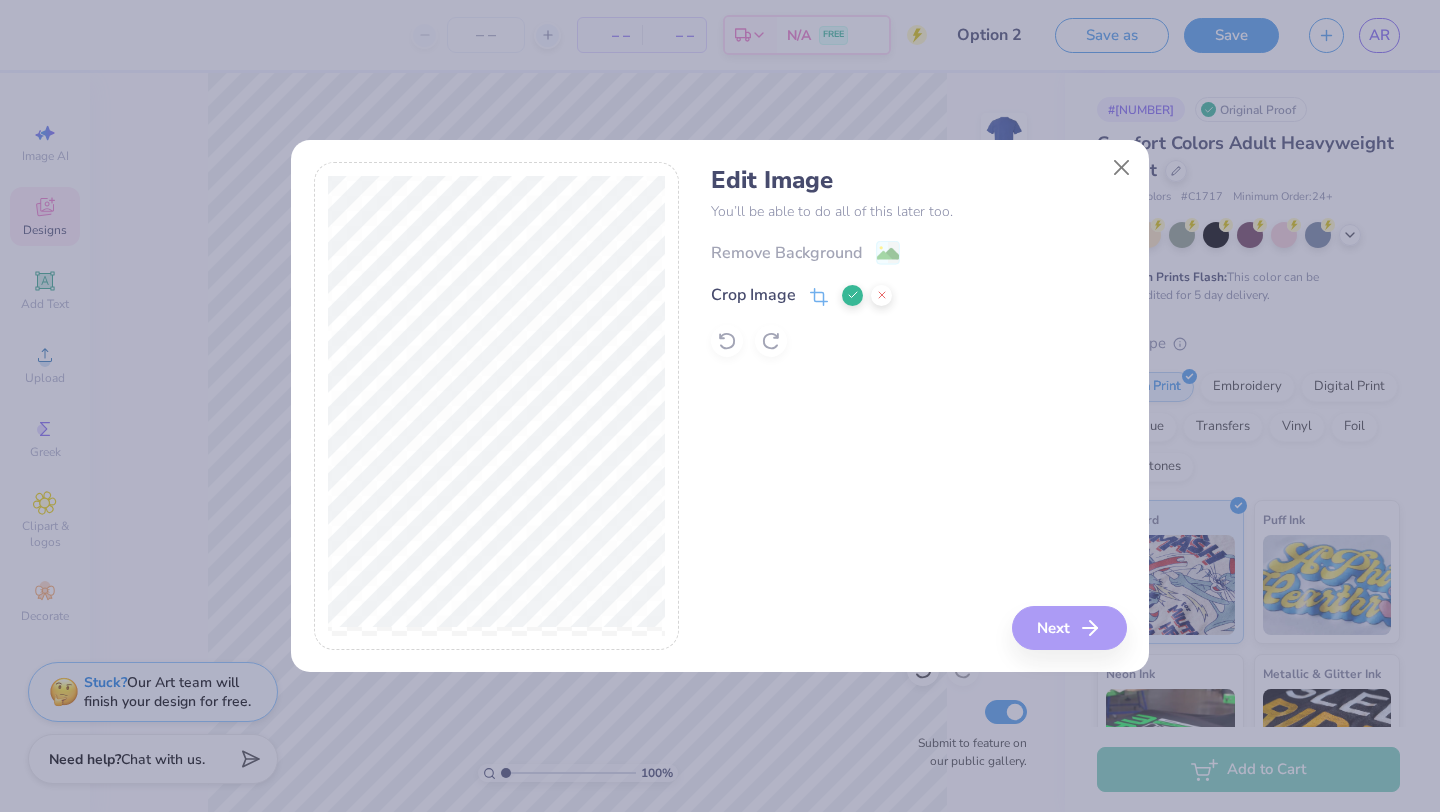 click on "Edit Image You’ll be able to do all of this later too. Remove Background Crop Image Next" at bounding box center (918, 406) 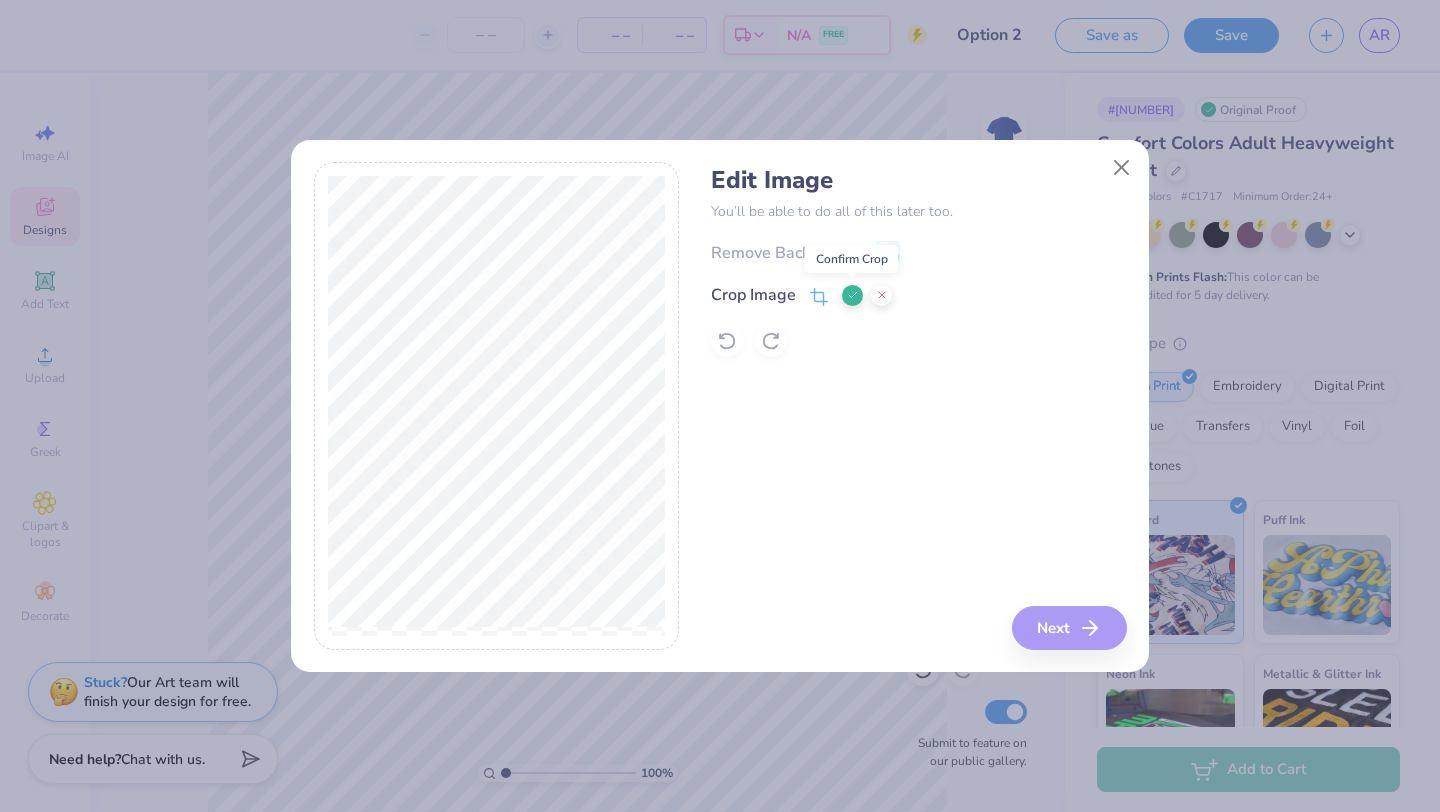 click 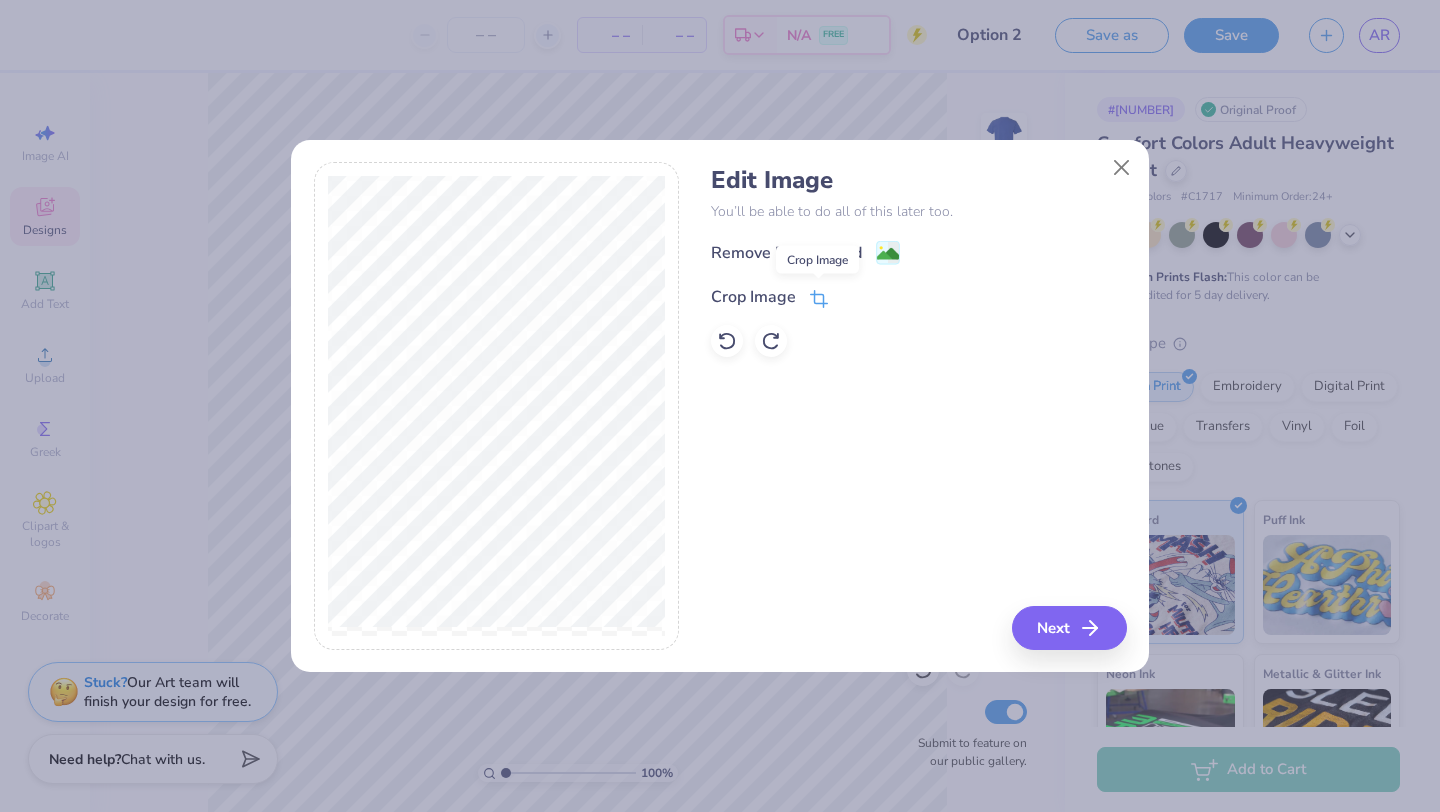 click 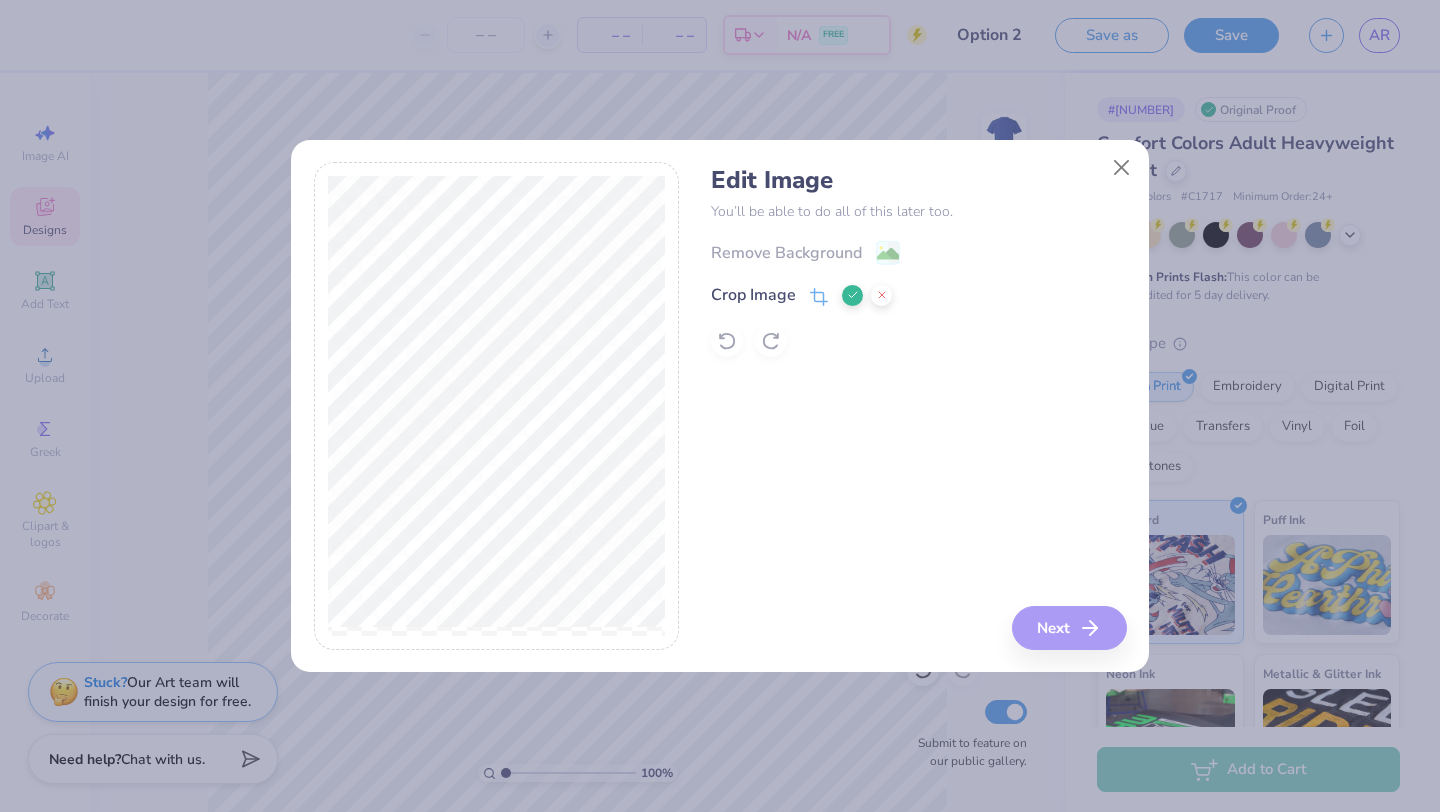 click at bounding box center [852, 295] 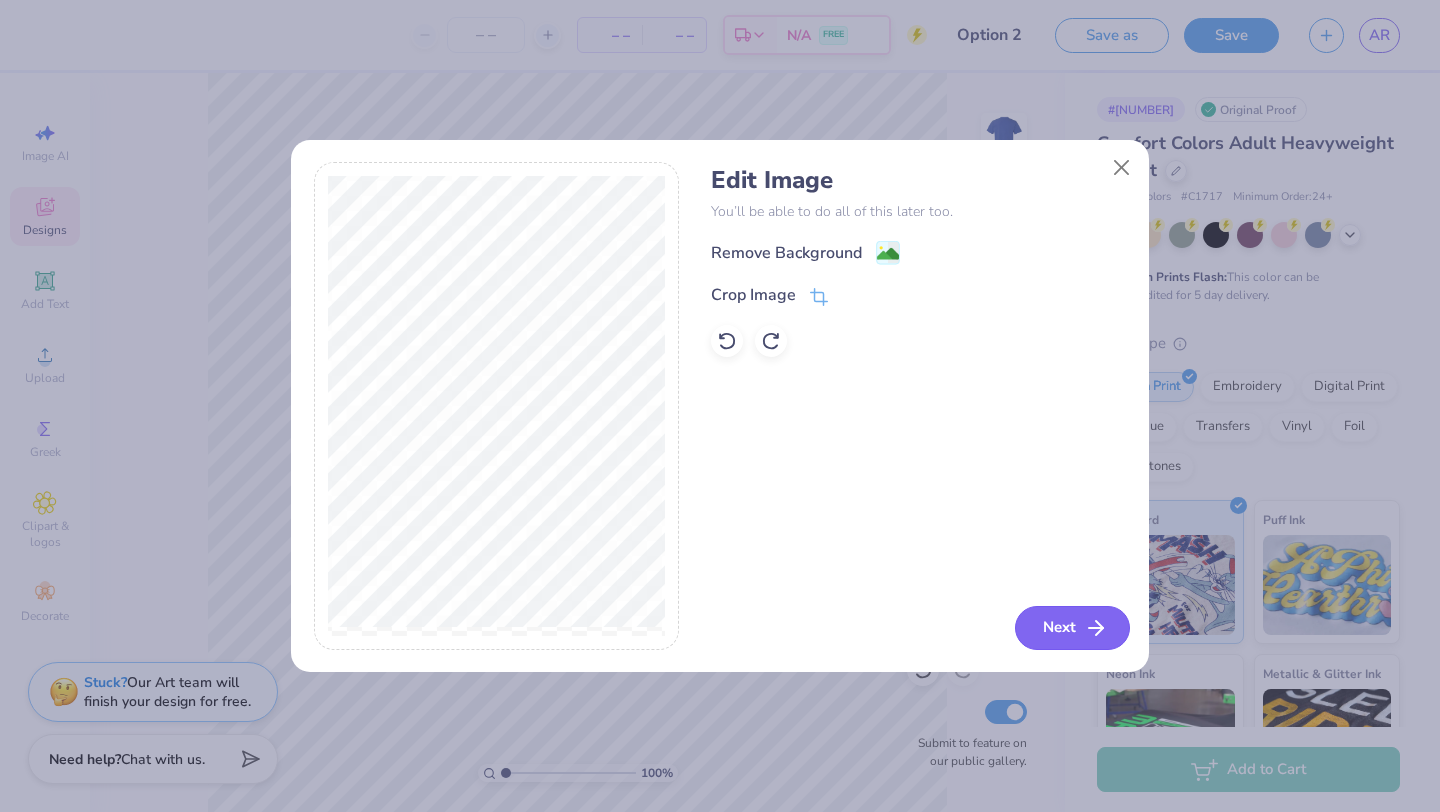 click on "Next" at bounding box center (1072, 628) 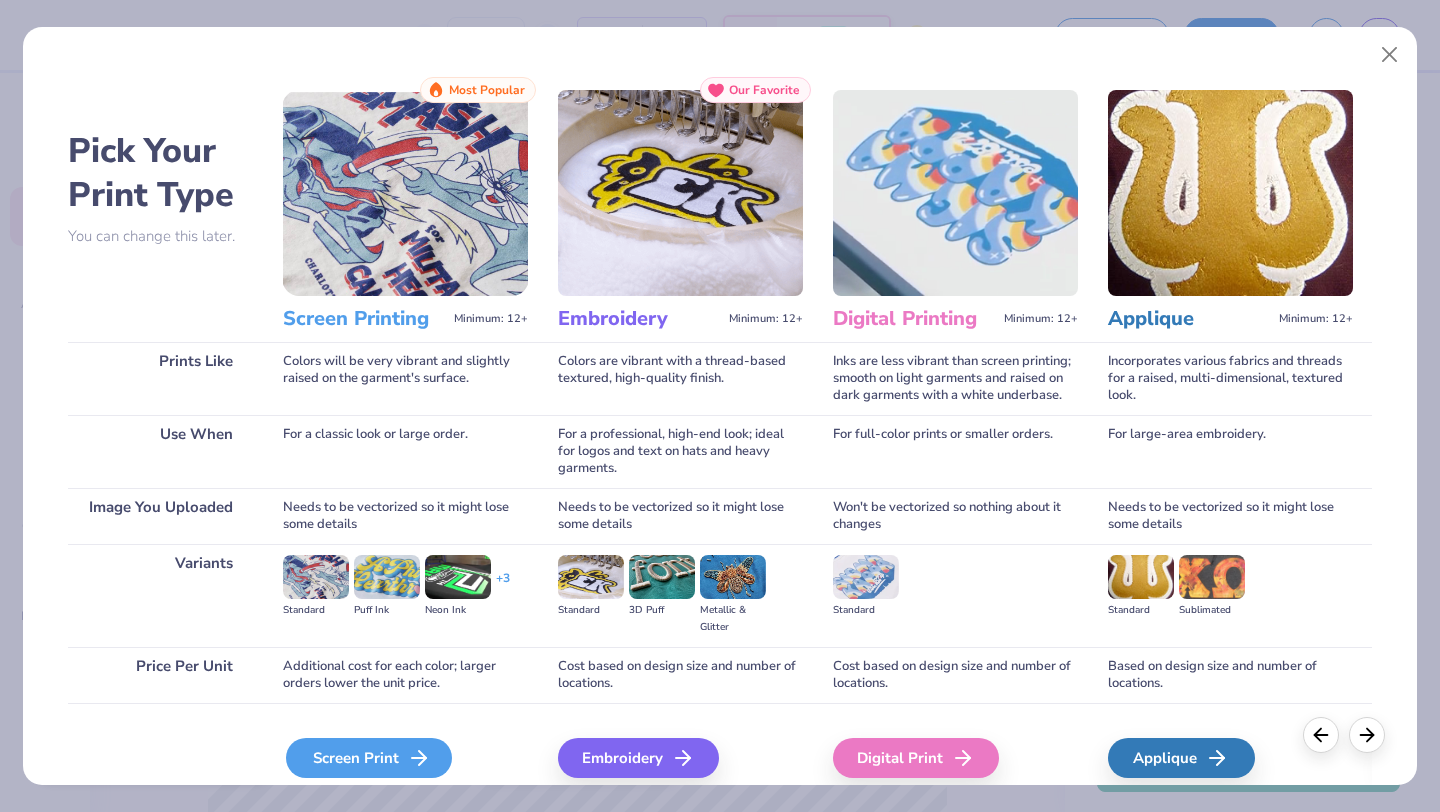 click on "Screen Print" at bounding box center [369, 758] 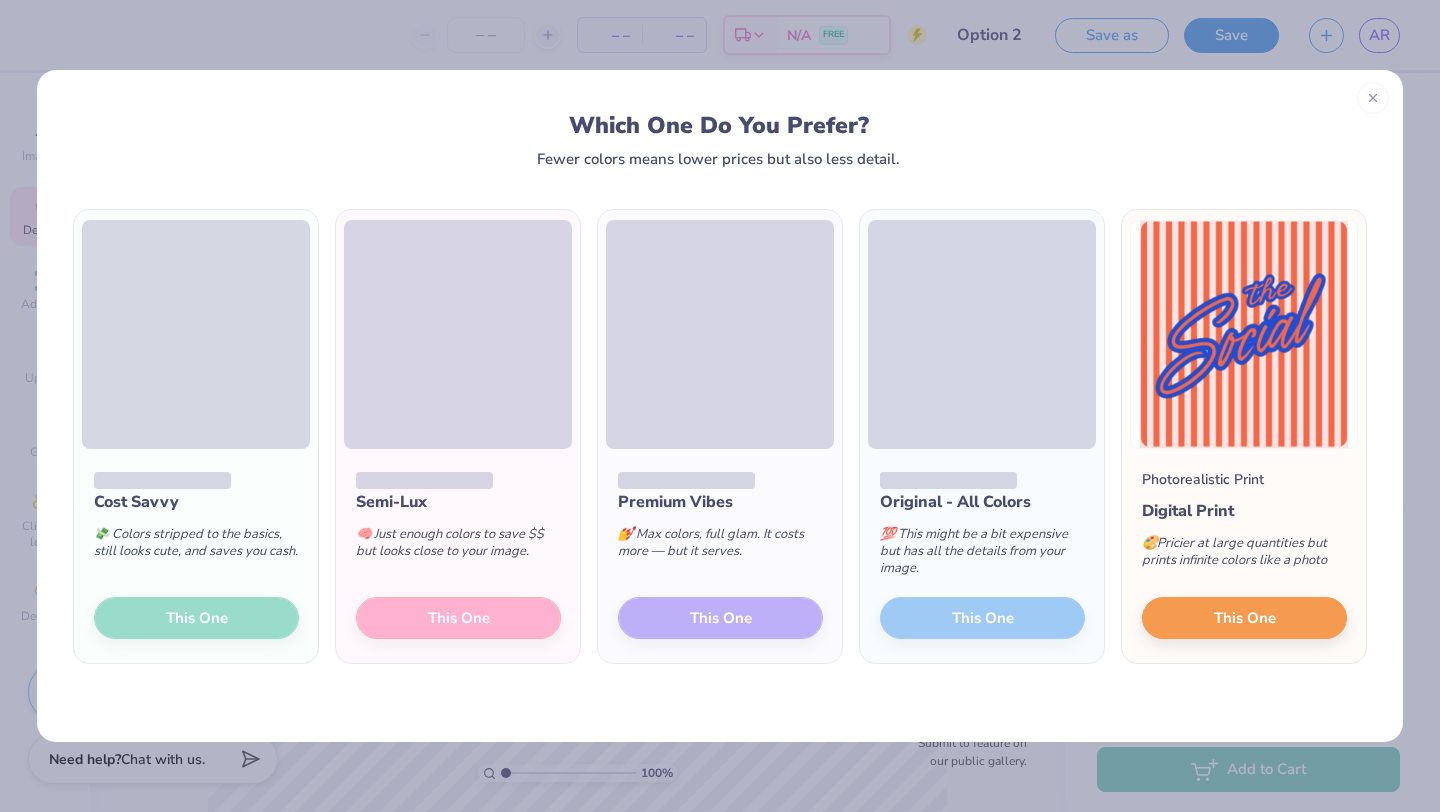 click on "Semi-Lux 🧠   Just enough colors to save $$ but looks close to your image. This One" at bounding box center (458, 556) 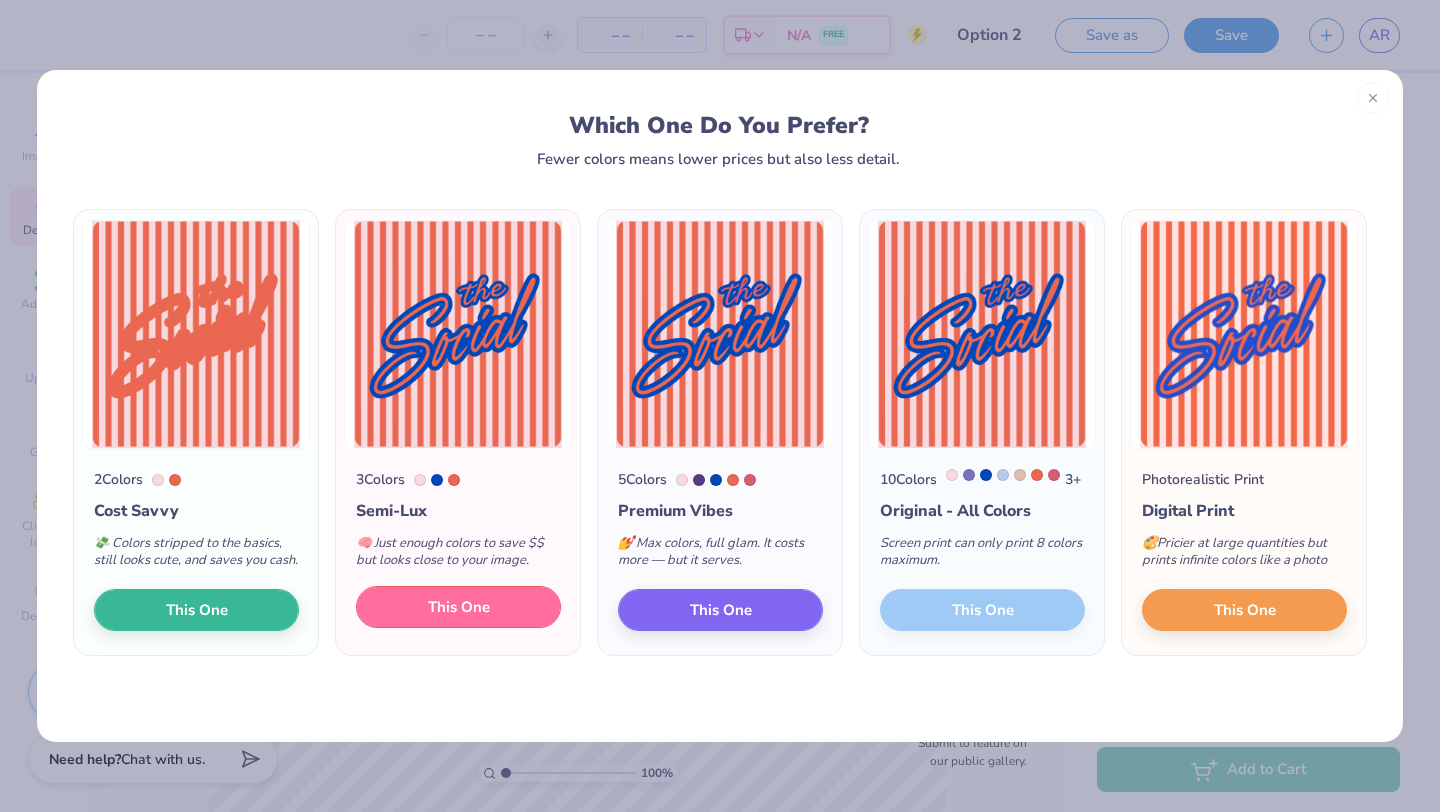 click on "This One" at bounding box center (458, 607) 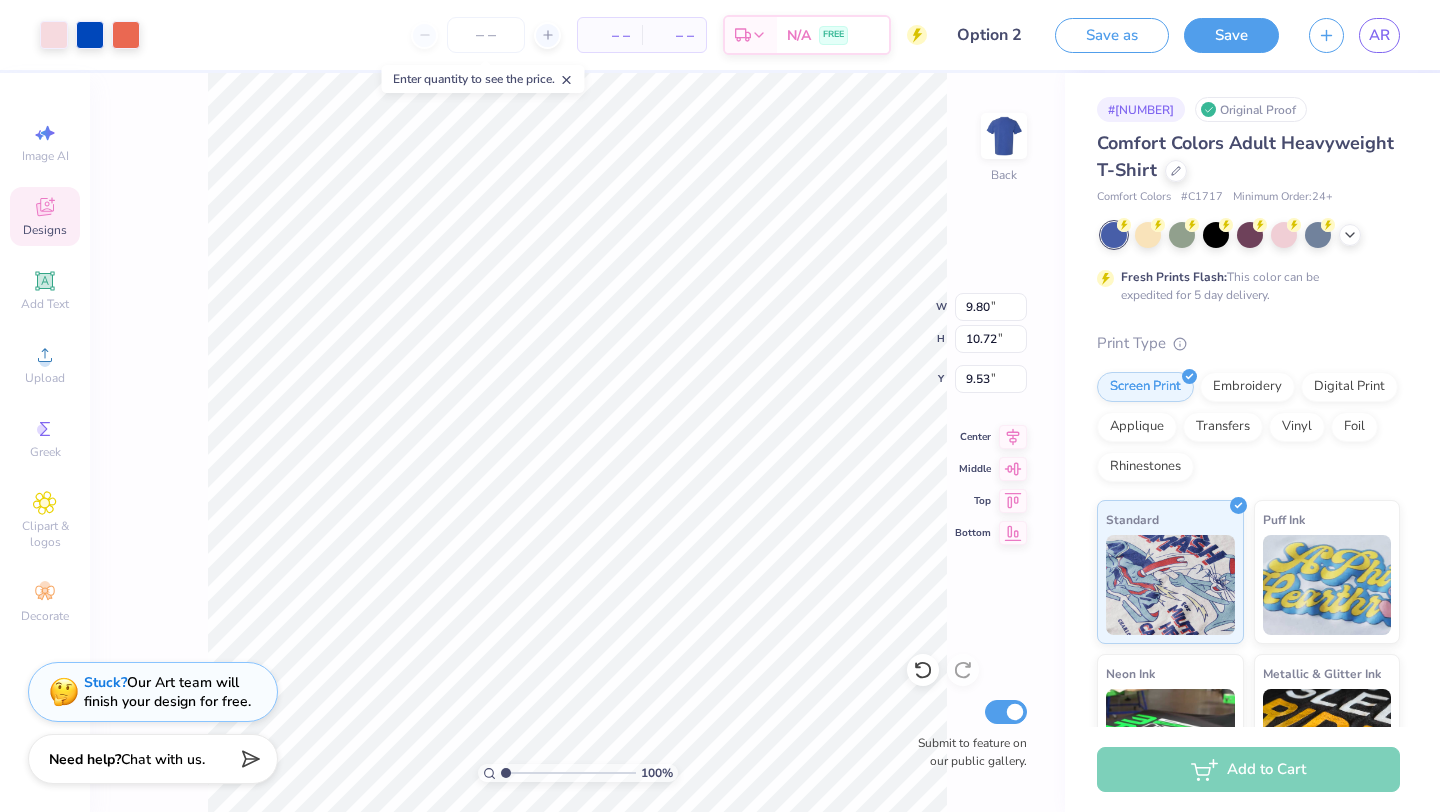 type on "9.80" 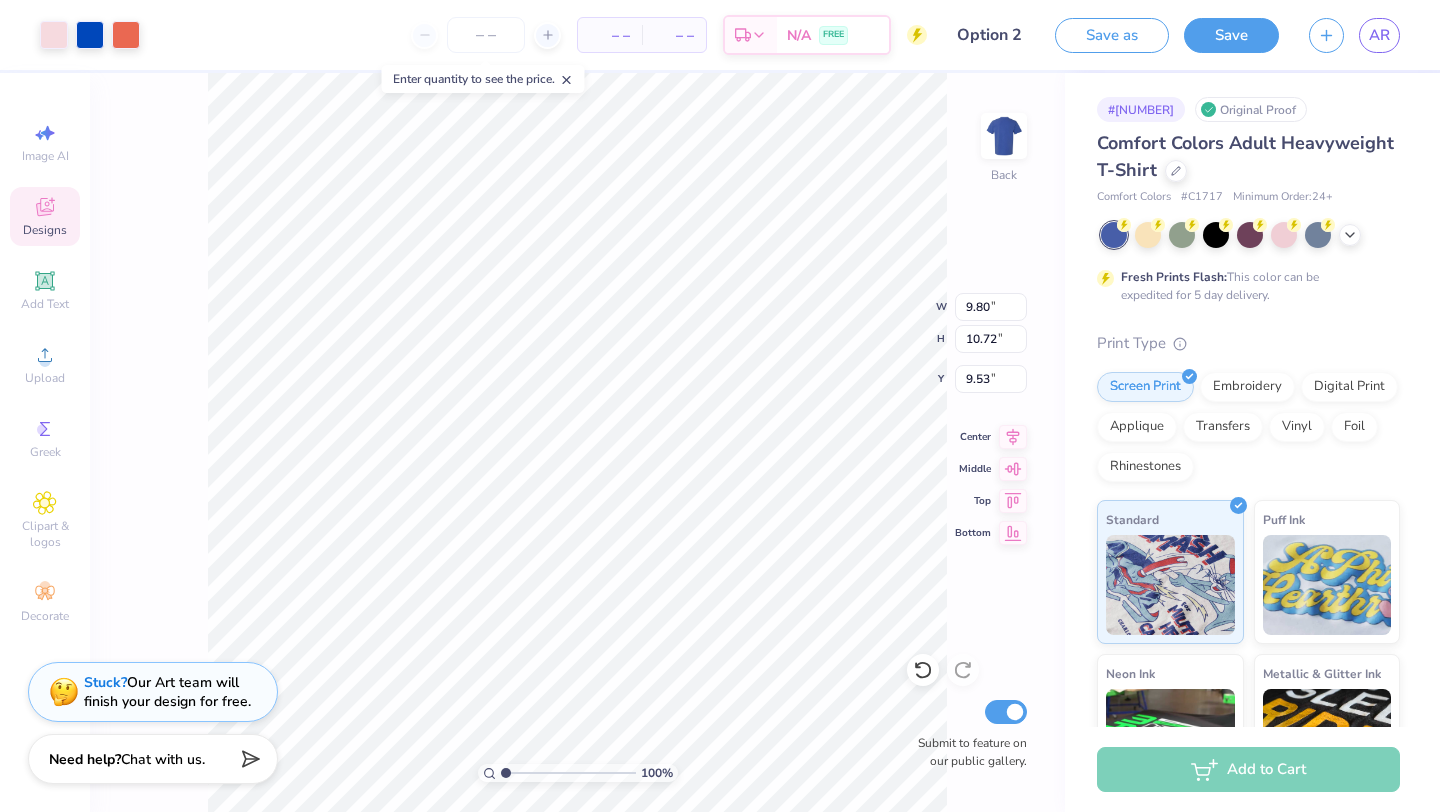 type on "4.44" 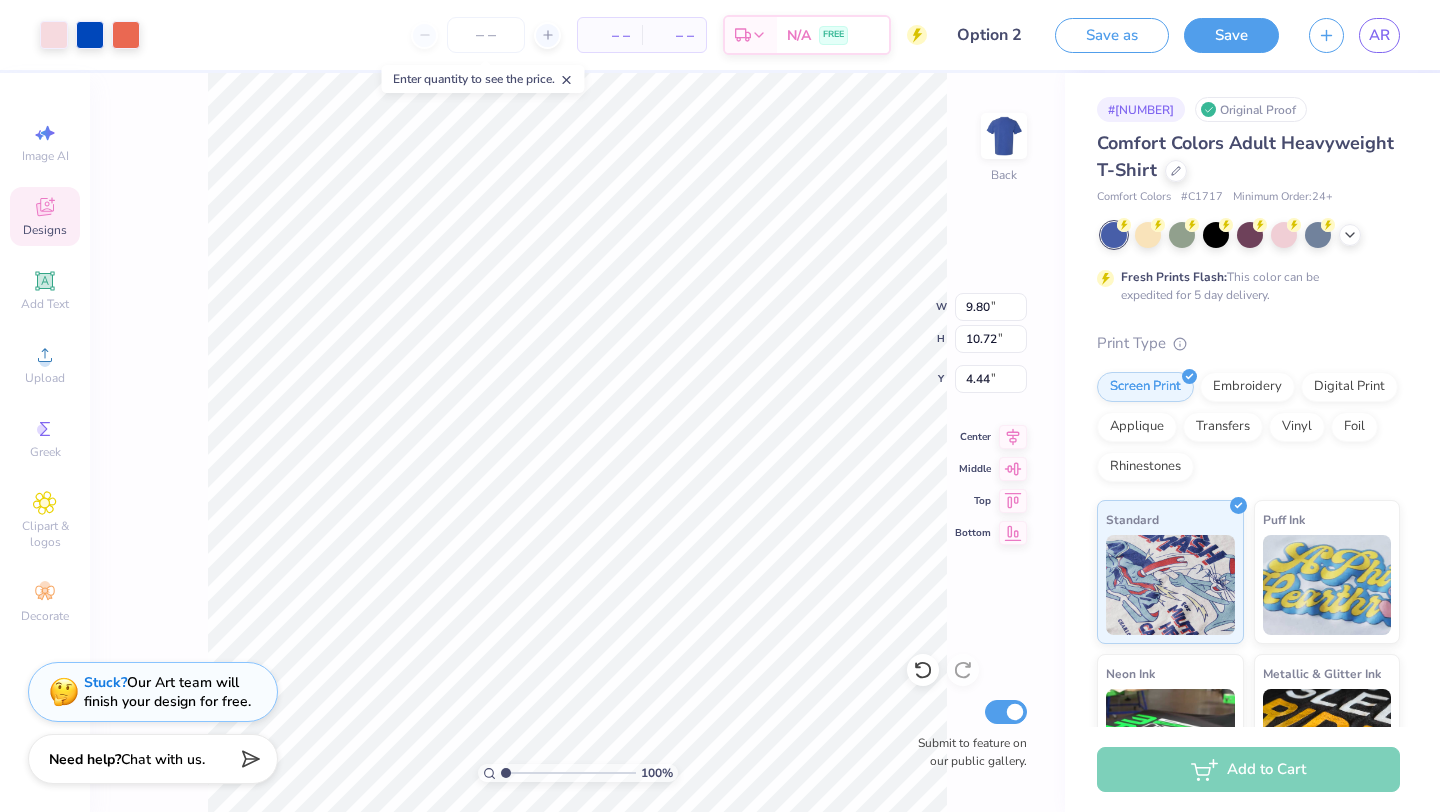 type on "10.49" 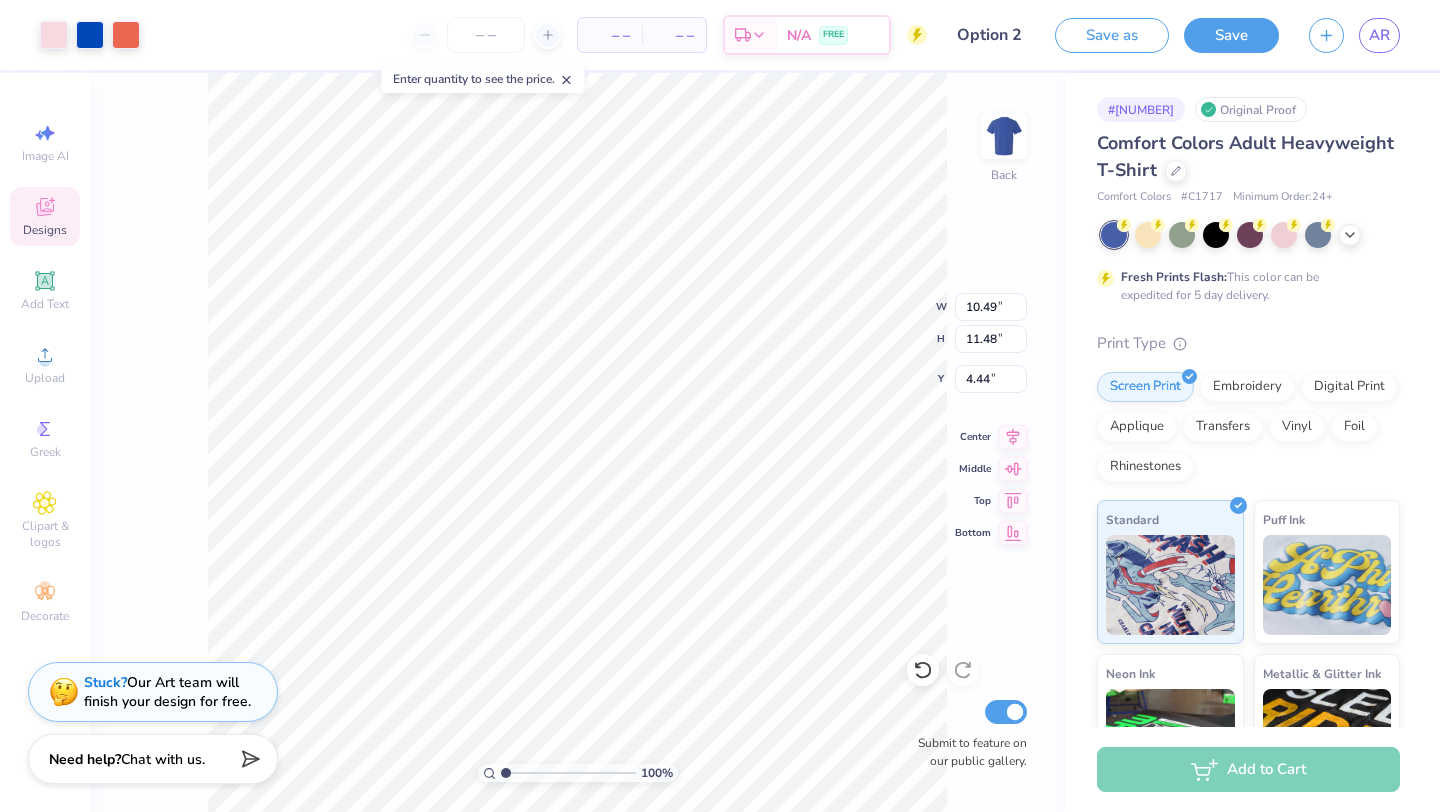 type on "3.93" 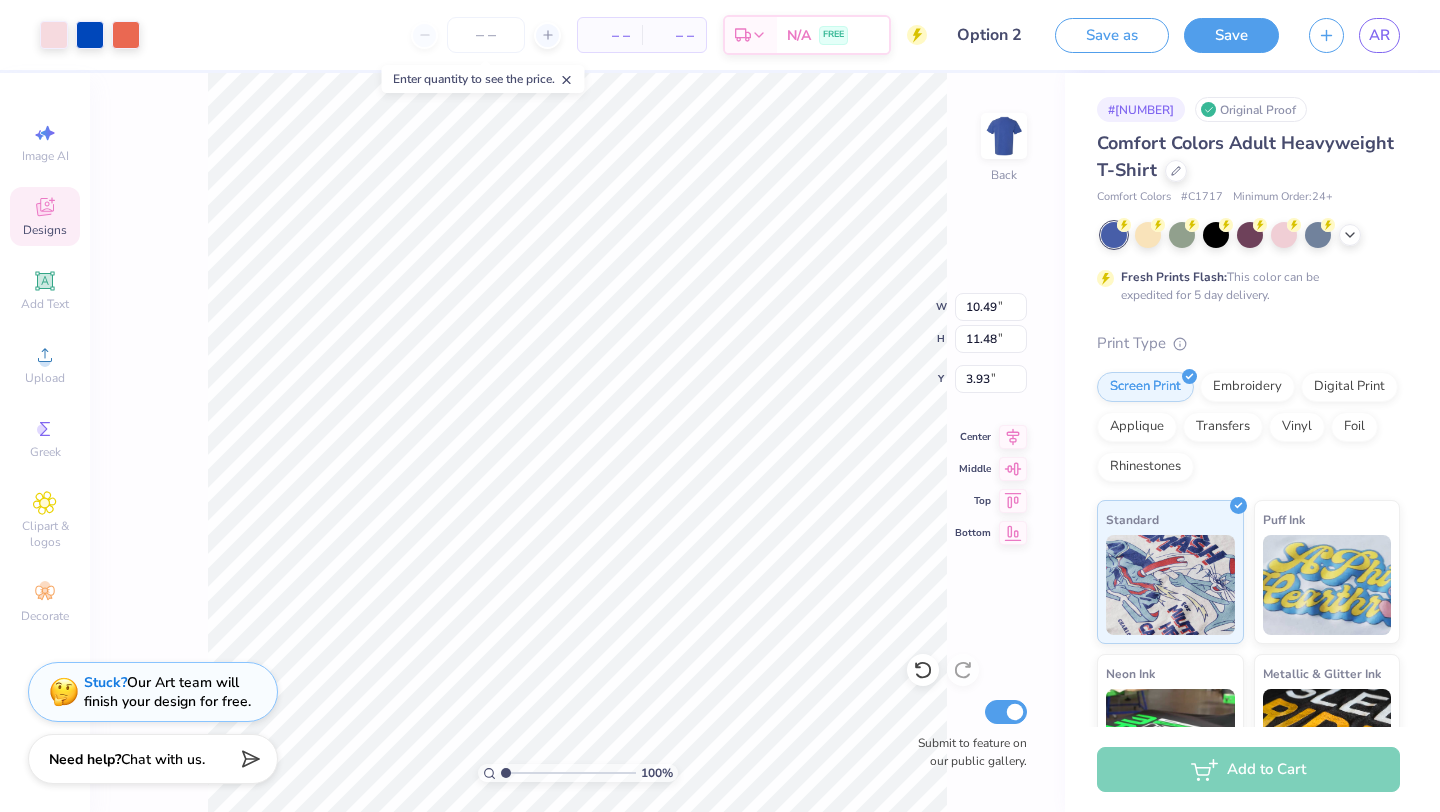 type on "3.00" 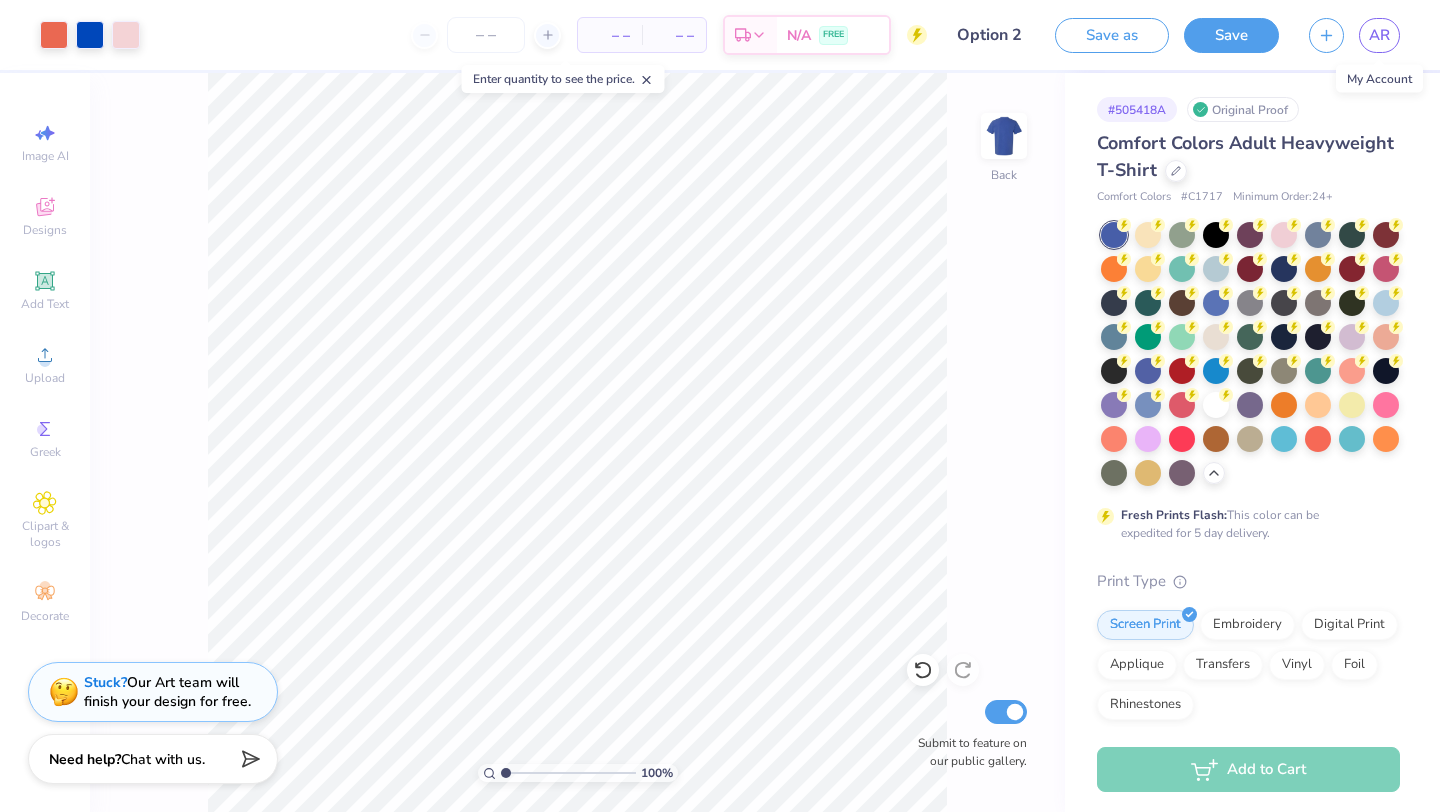 scroll, scrollTop: 0, scrollLeft: 0, axis: both 